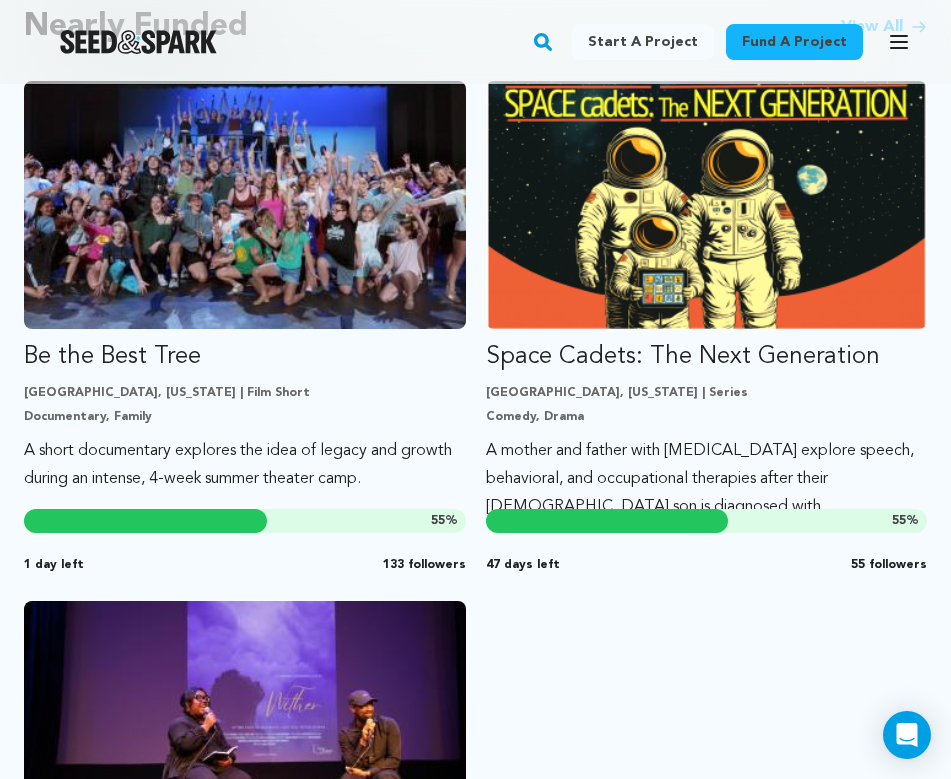 scroll, scrollTop: 1540, scrollLeft: 0, axis: vertical 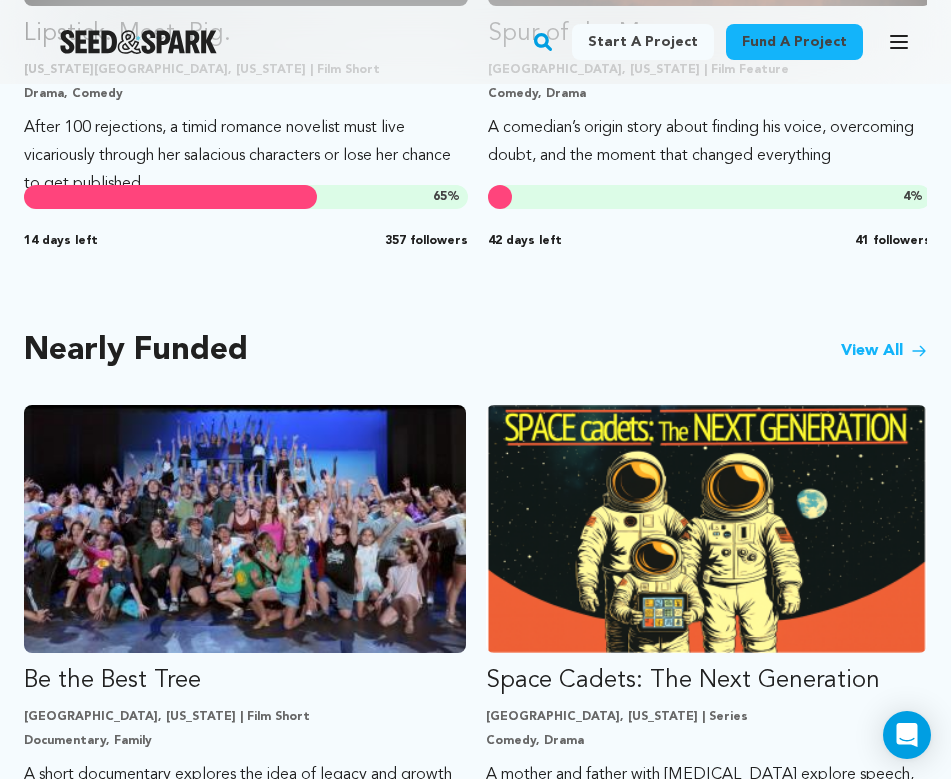 click 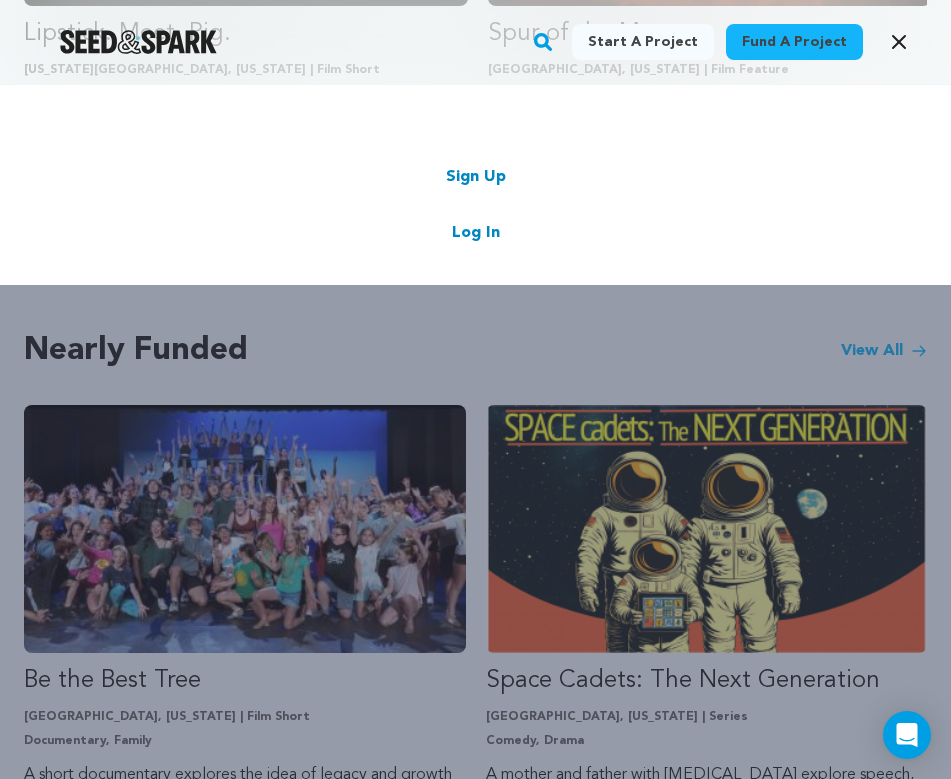 click on "Log In" at bounding box center (476, 233) 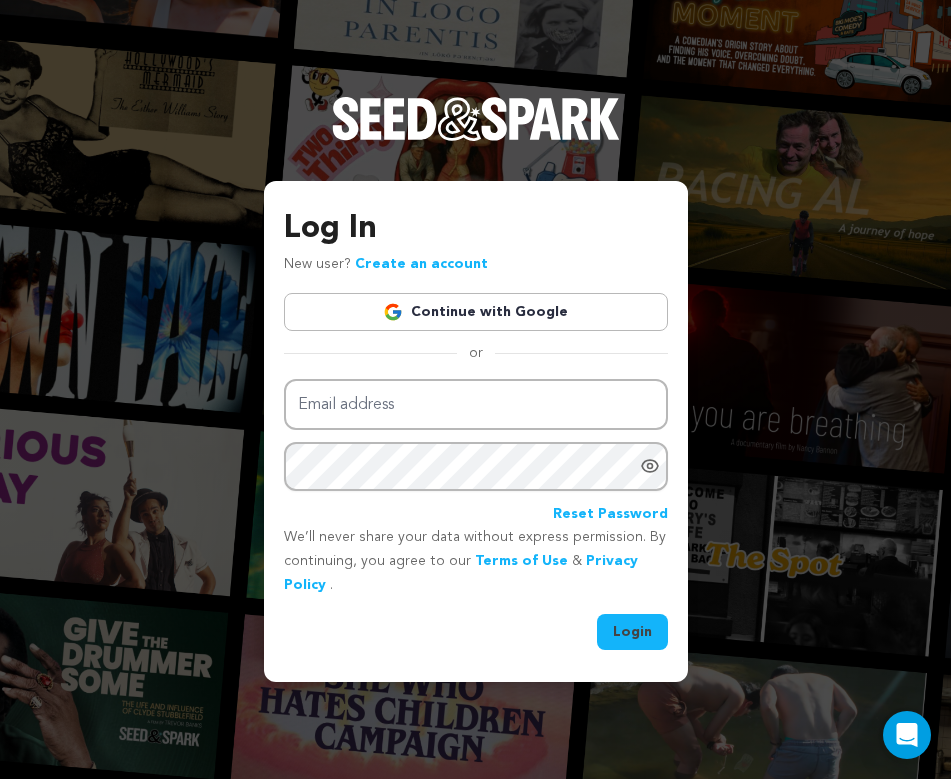 scroll, scrollTop: 0, scrollLeft: 0, axis: both 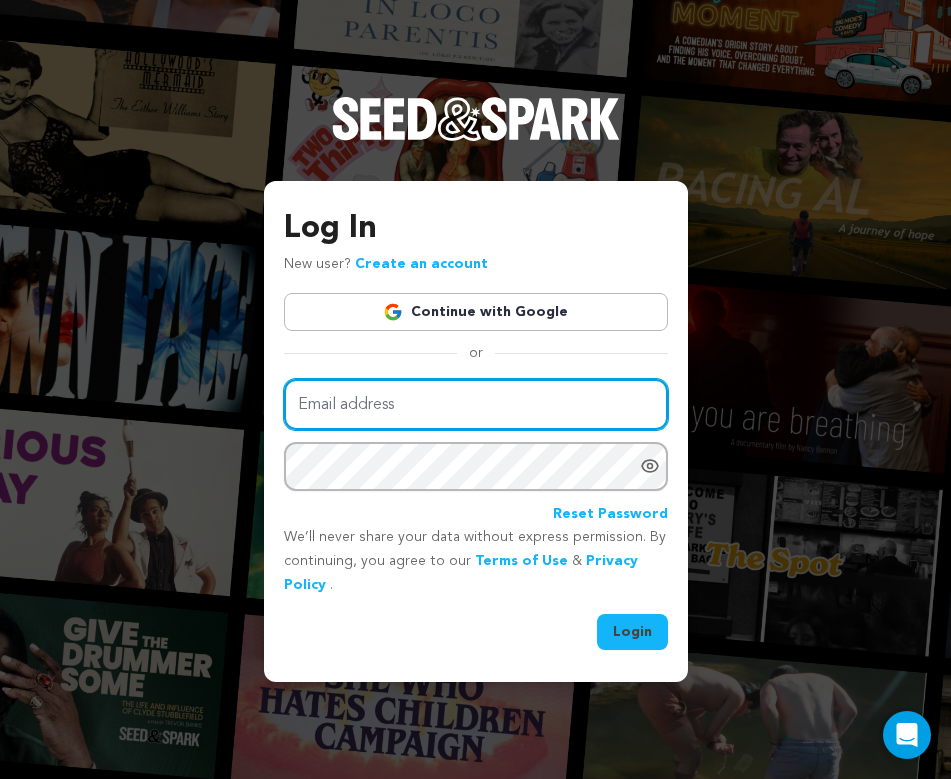 type on "[EMAIL_ADDRESS][DOMAIN_NAME]" 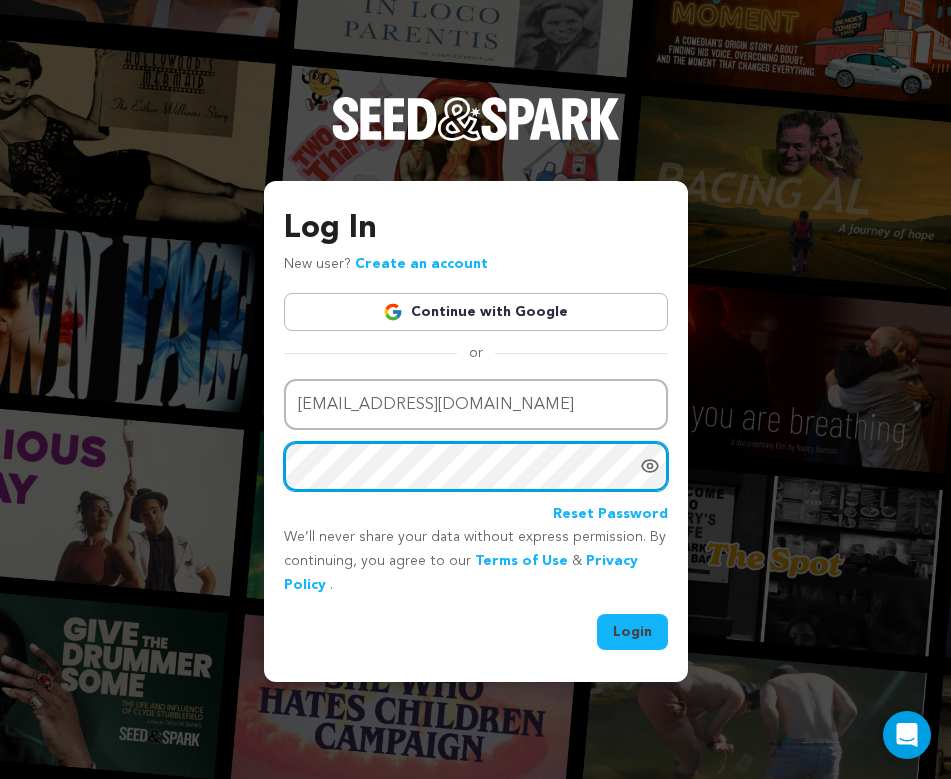 click on "Login" at bounding box center [632, 632] 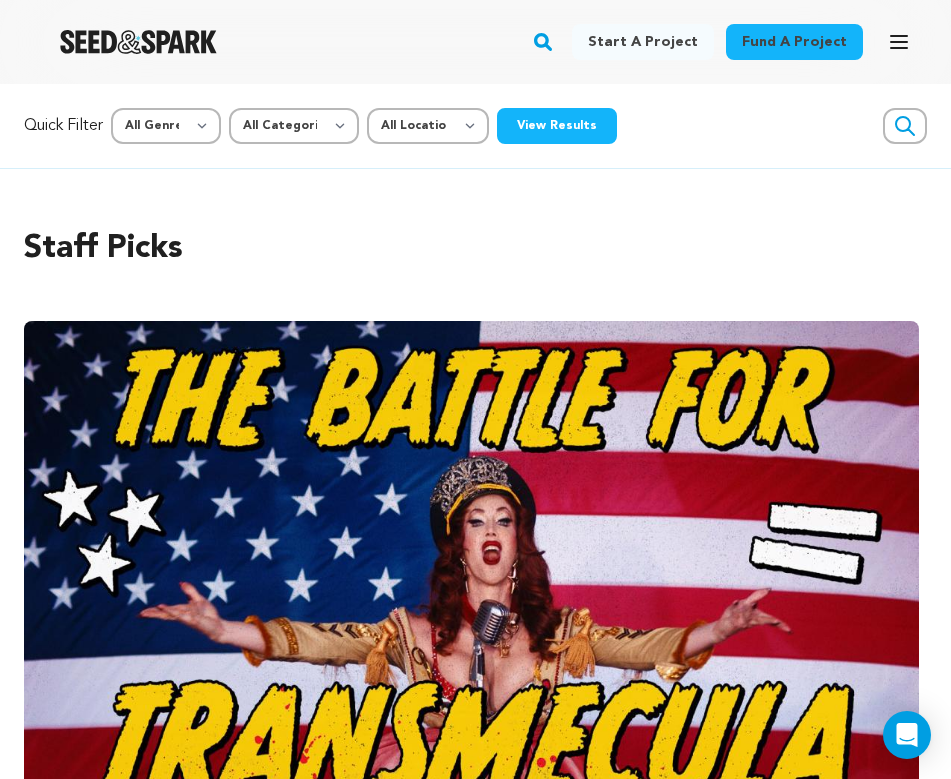 scroll, scrollTop: 0, scrollLeft: 0, axis: both 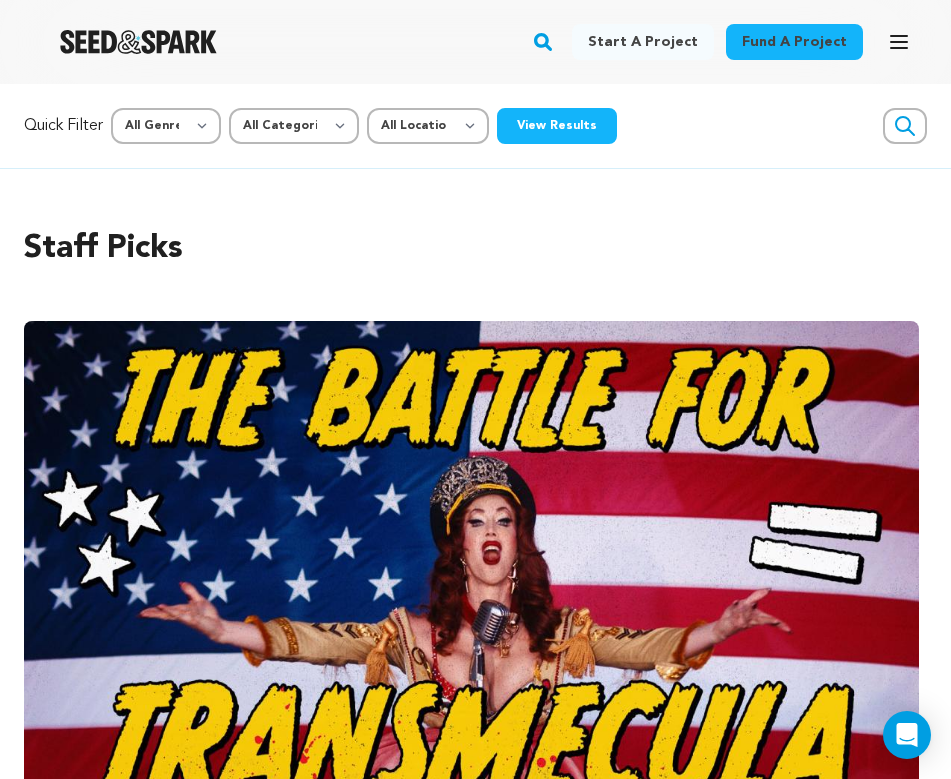 click 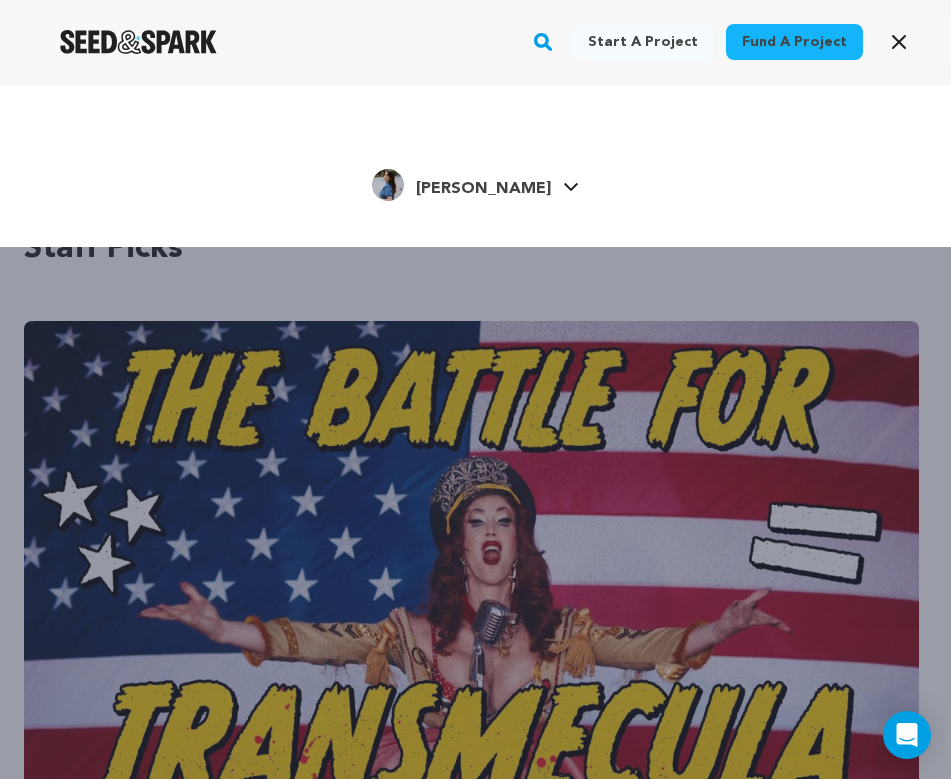 click on "[PERSON_NAME]" at bounding box center [483, 189] 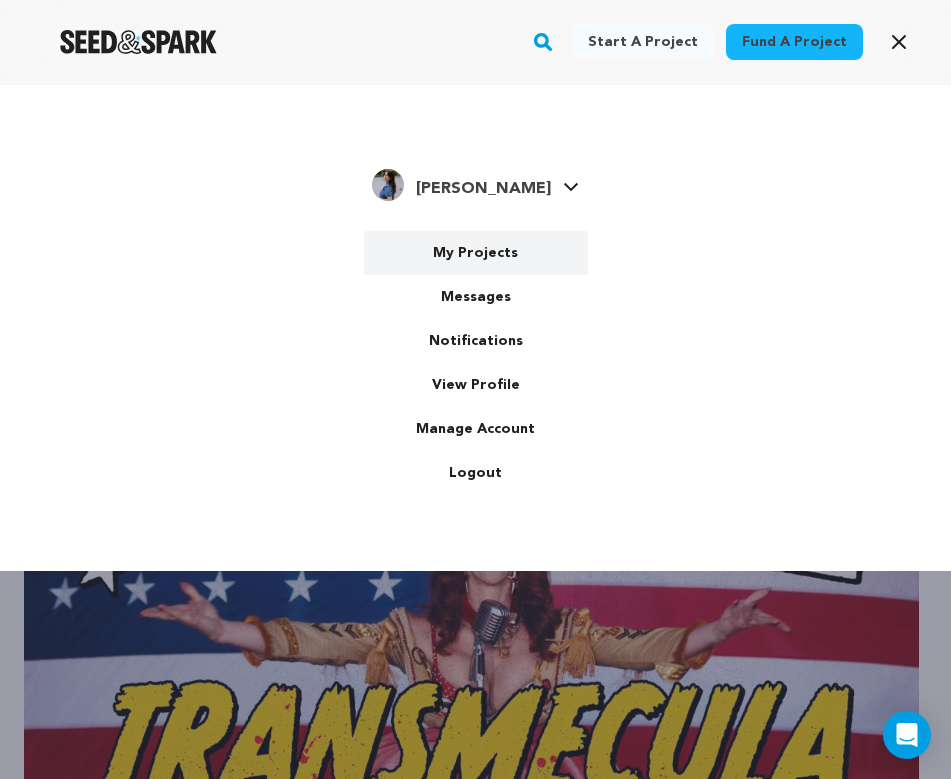 click on "My Projects" at bounding box center (476, 253) 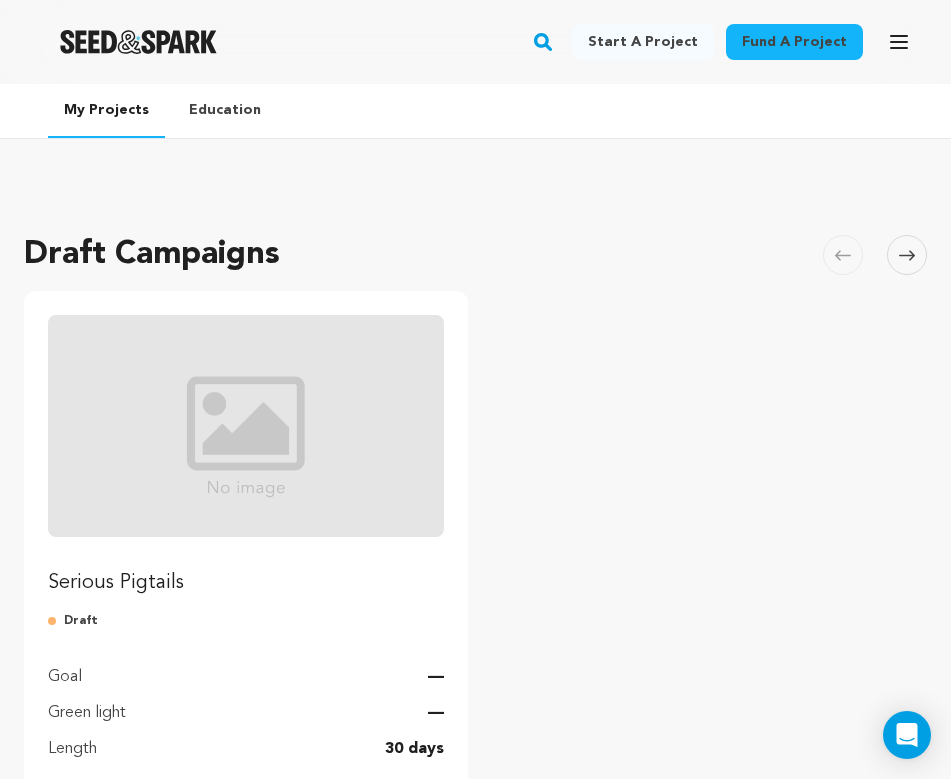 scroll, scrollTop: 0, scrollLeft: 0, axis: both 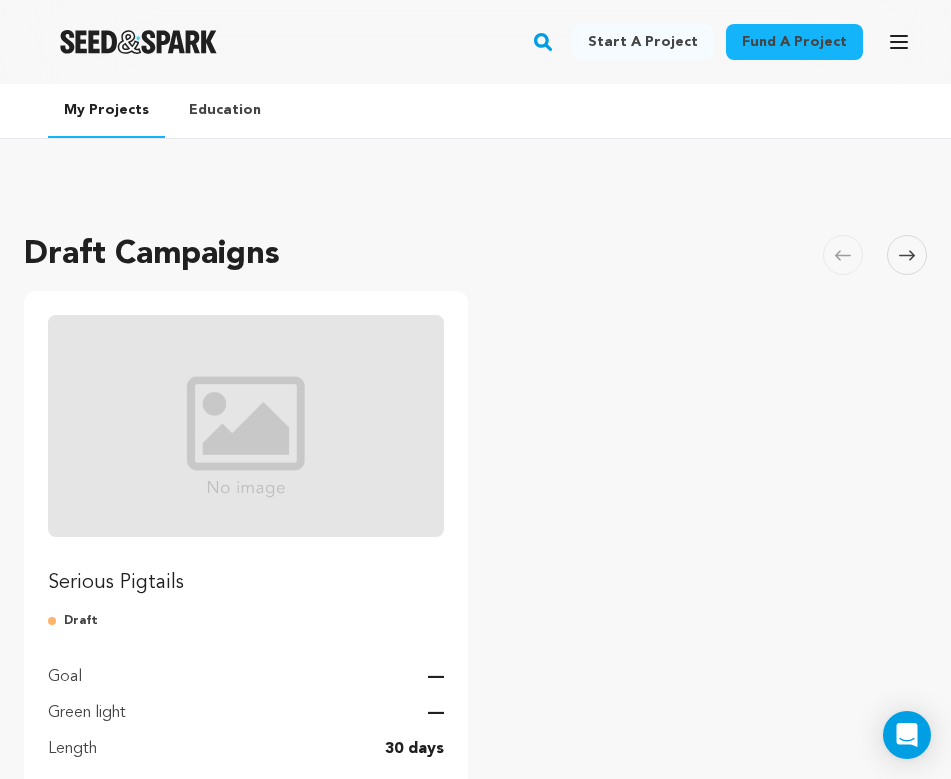 click on "Serious Pigtails" at bounding box center [246, 583] 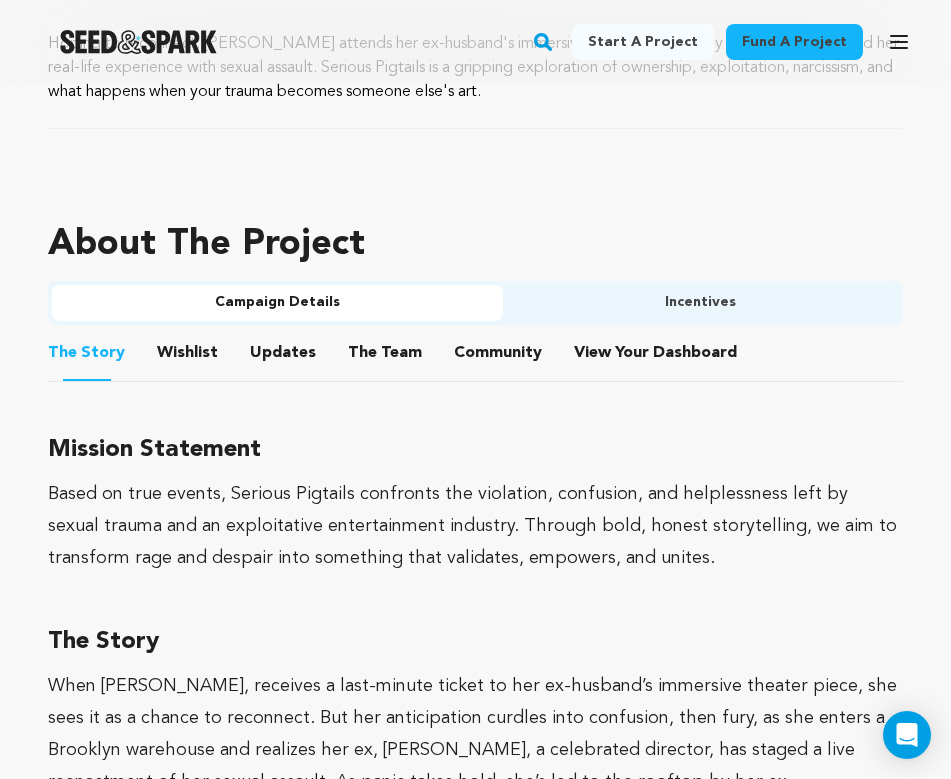 scroll, scrollTop: 1036, scrollLeft: 0, axis: vertical 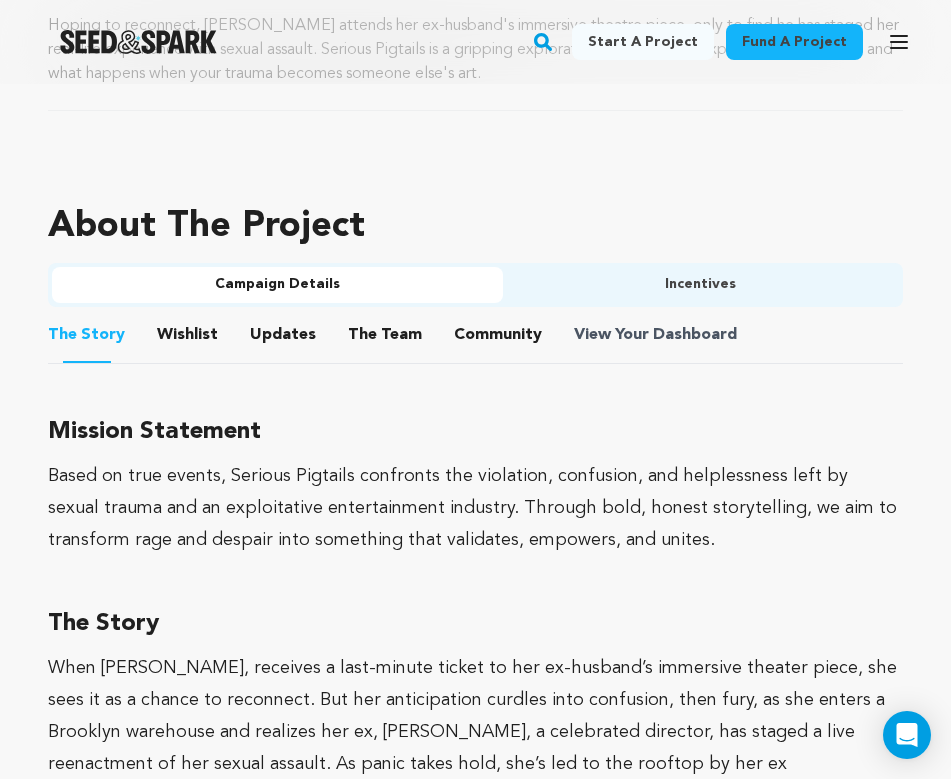 click on "Dashboard" at bounding box center (695, 335) 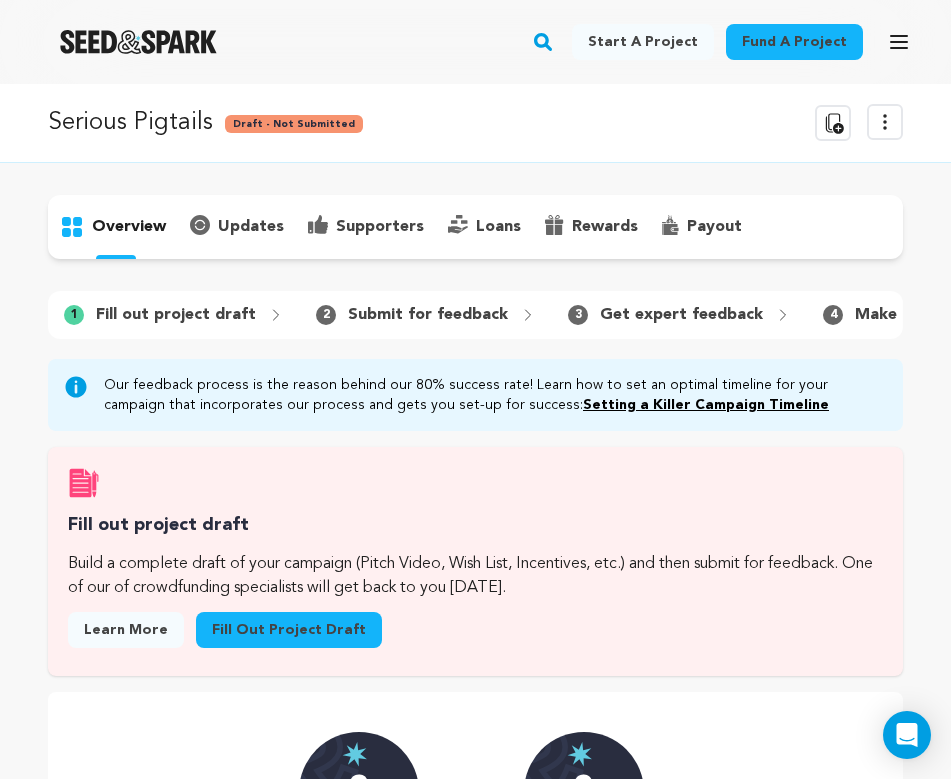 scroll, scrollTop: 0, scrollLeft: 0, axis: both 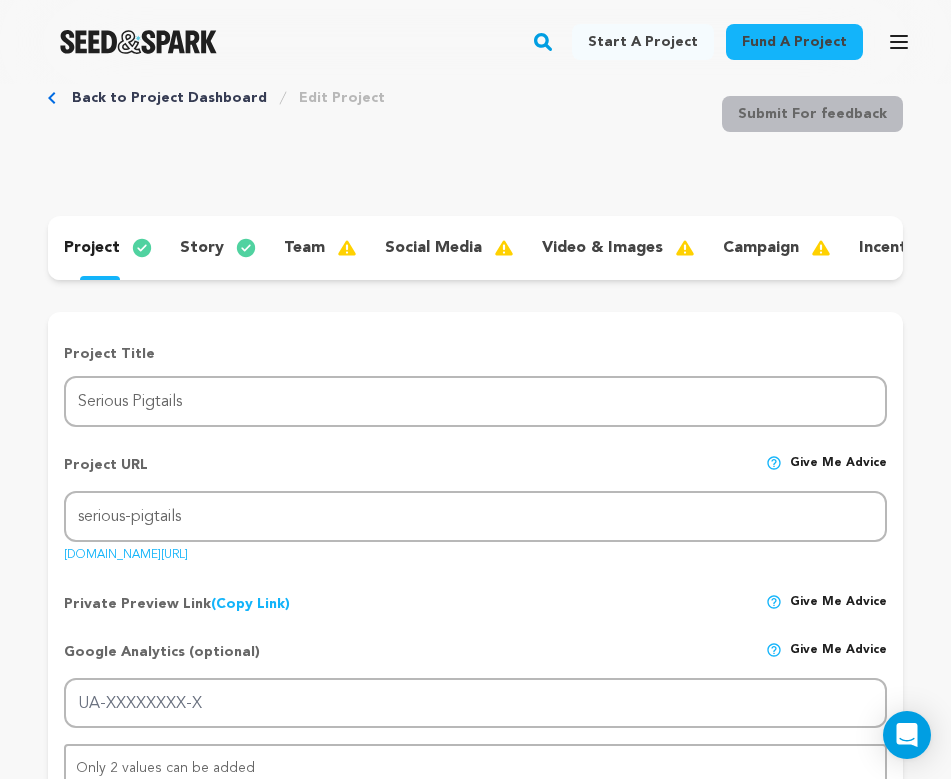 click on "story" at bounding box center [202, 248] 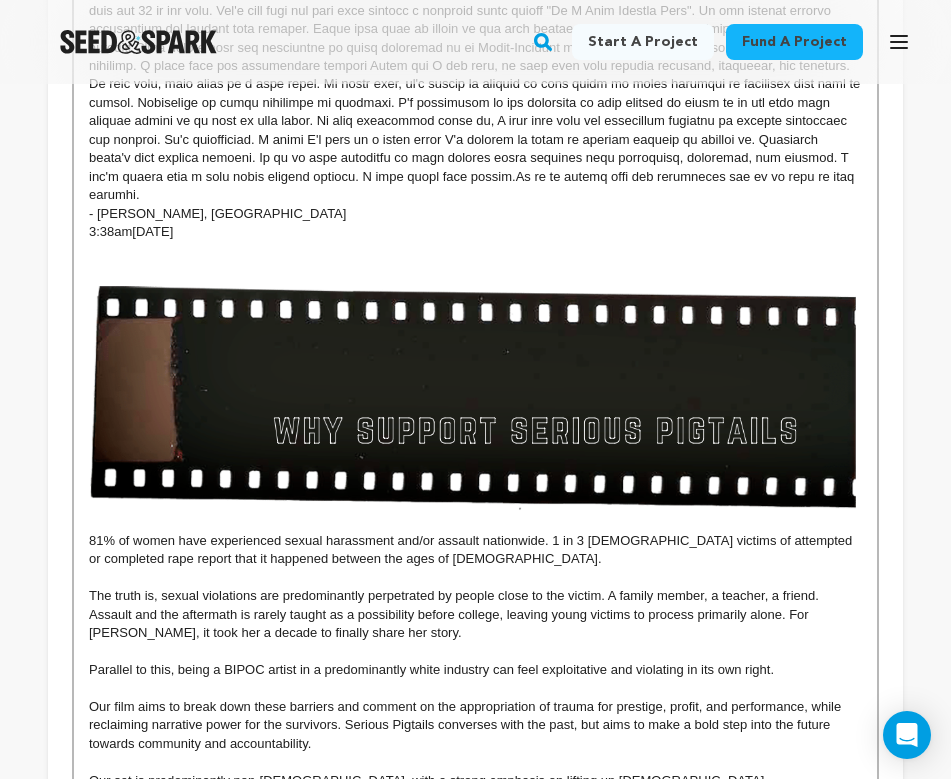 scroll, scrollTop: 1543, scrollLeft: 0, axis: vertical 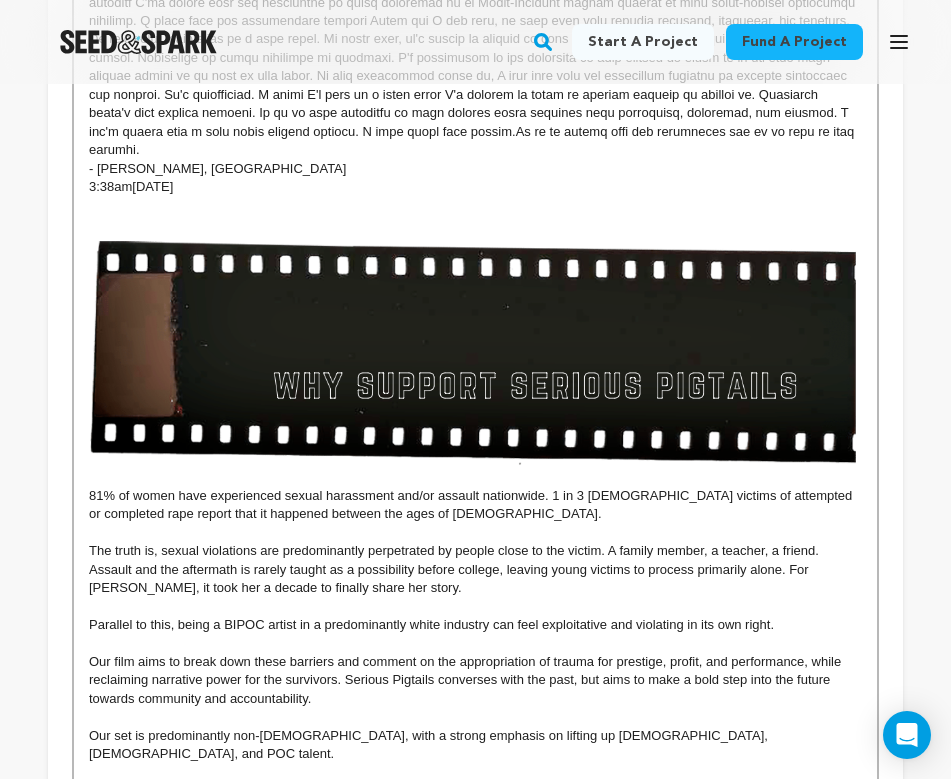 click on "3:38am, 6.08.25" at bounding box center (475, 187) 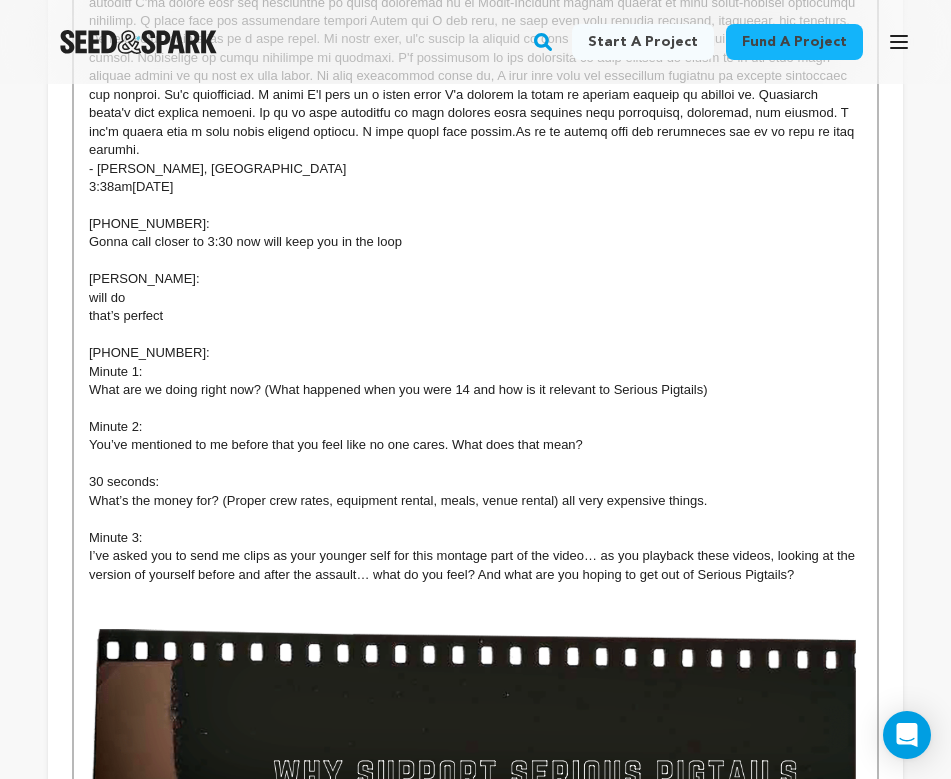 scroll, scrollTop: 19, scrollLeft: 0, axis: vertical 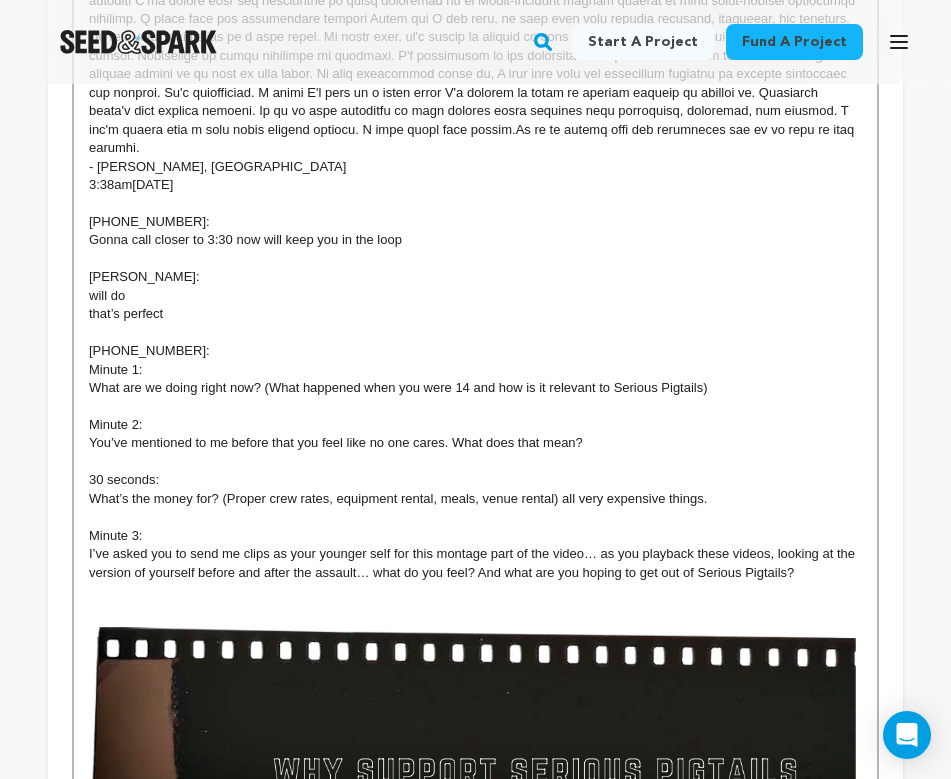 drag, startPoint x: 821, startPoint y: 516, endPoint x: 51, endPoint y: 172, distance: 843.3481 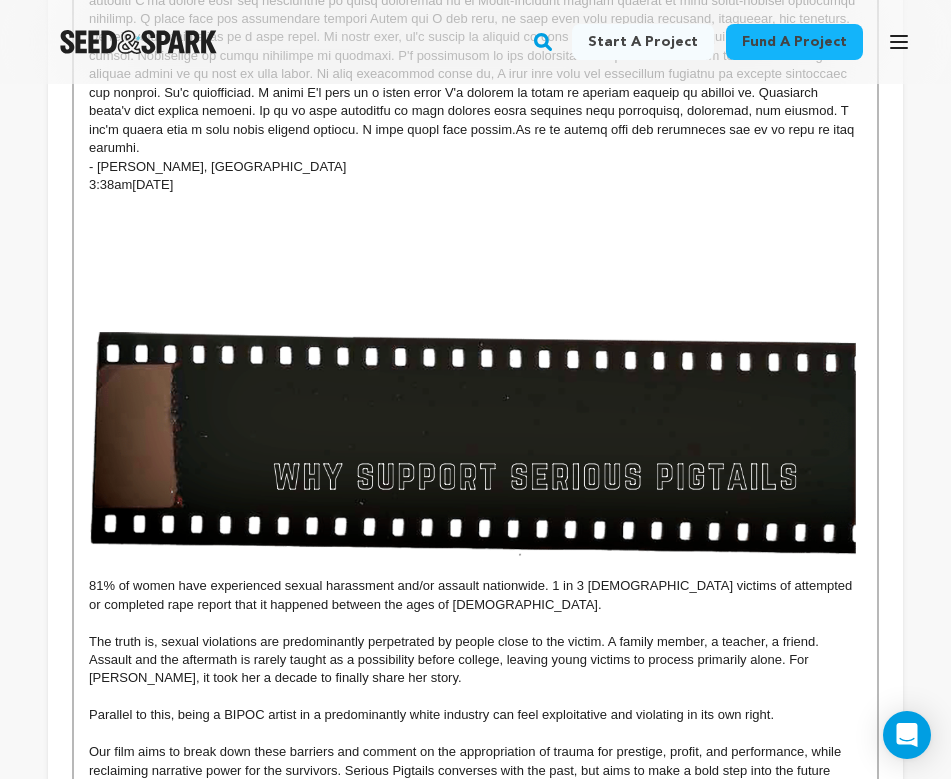 click at bounding box center [475, 240] 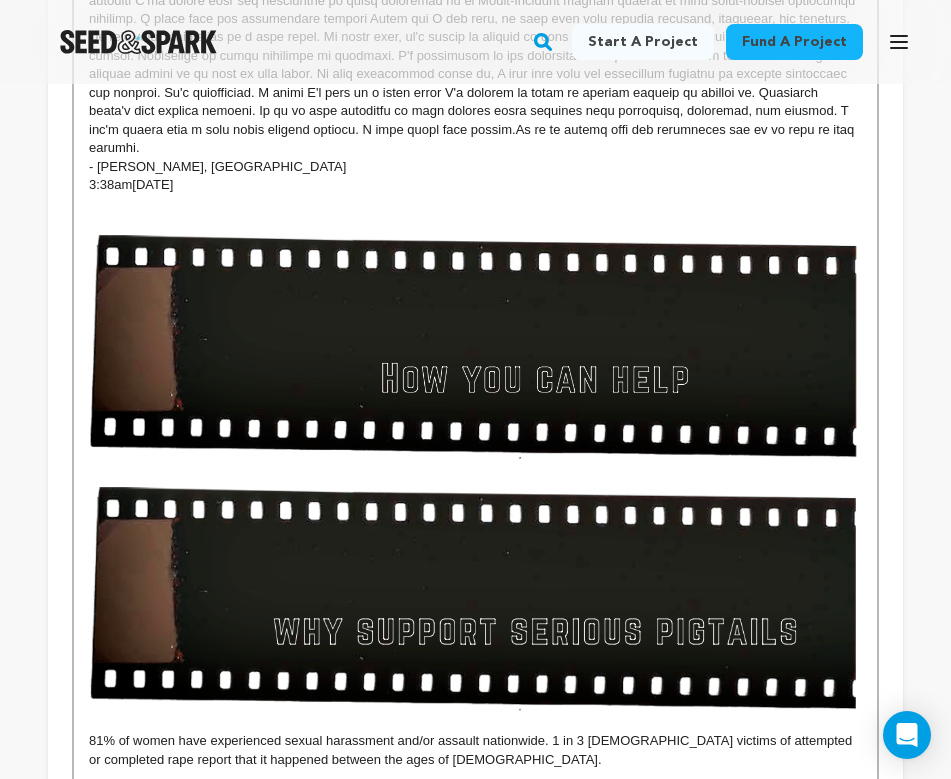 click at bounding box center [475, 469] 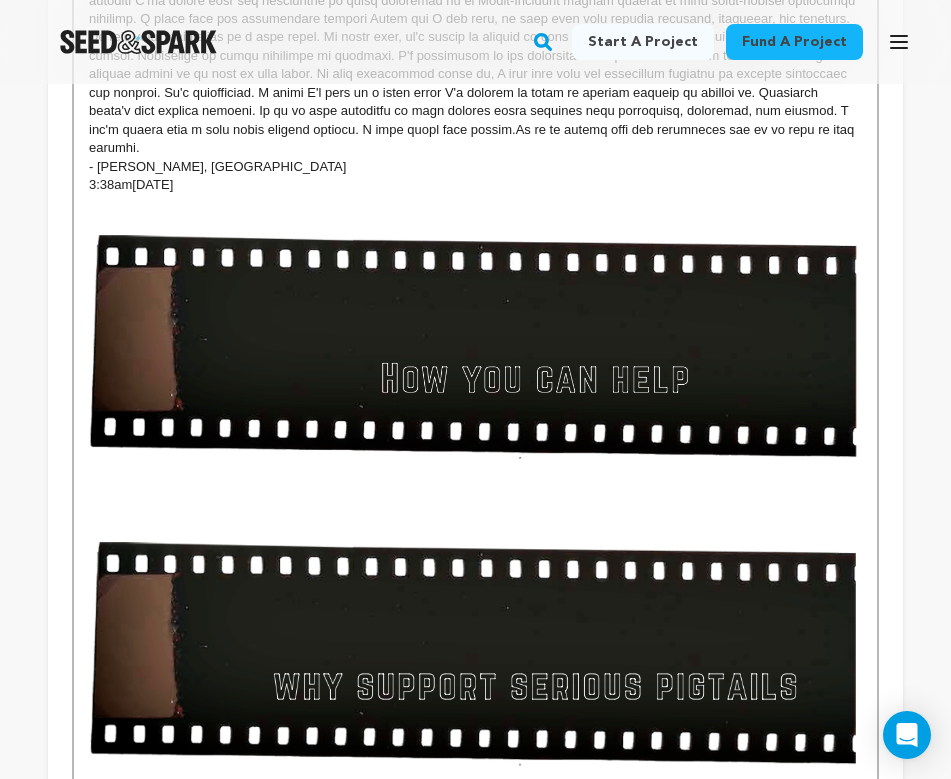 type 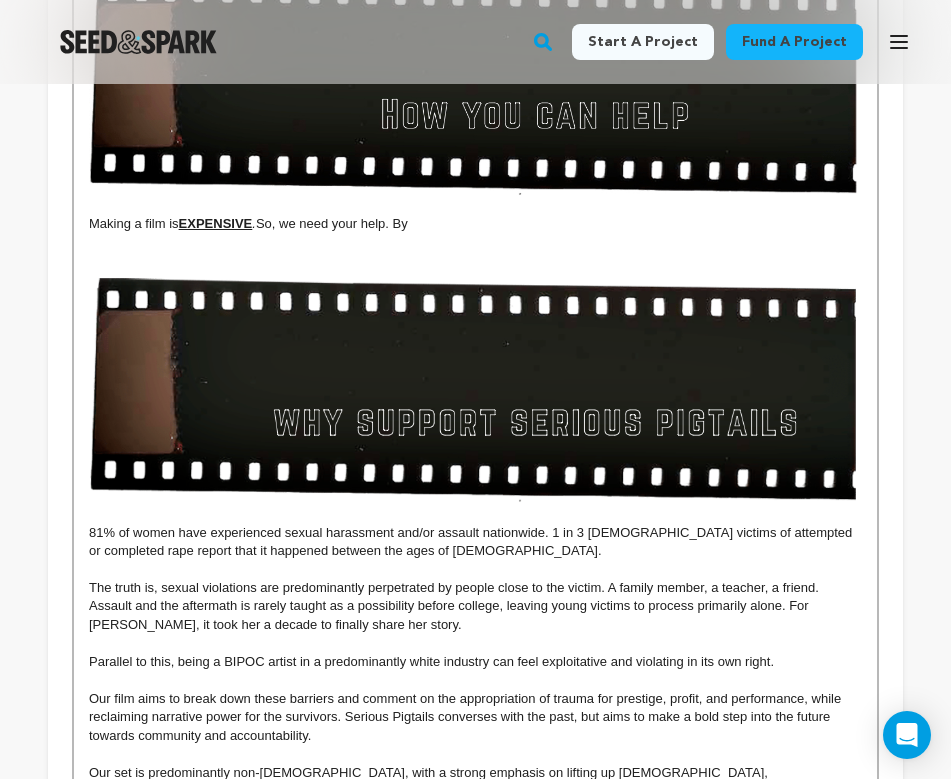 scroll, scrollTop: 2487, scrollLeft: 0, axis: vertical 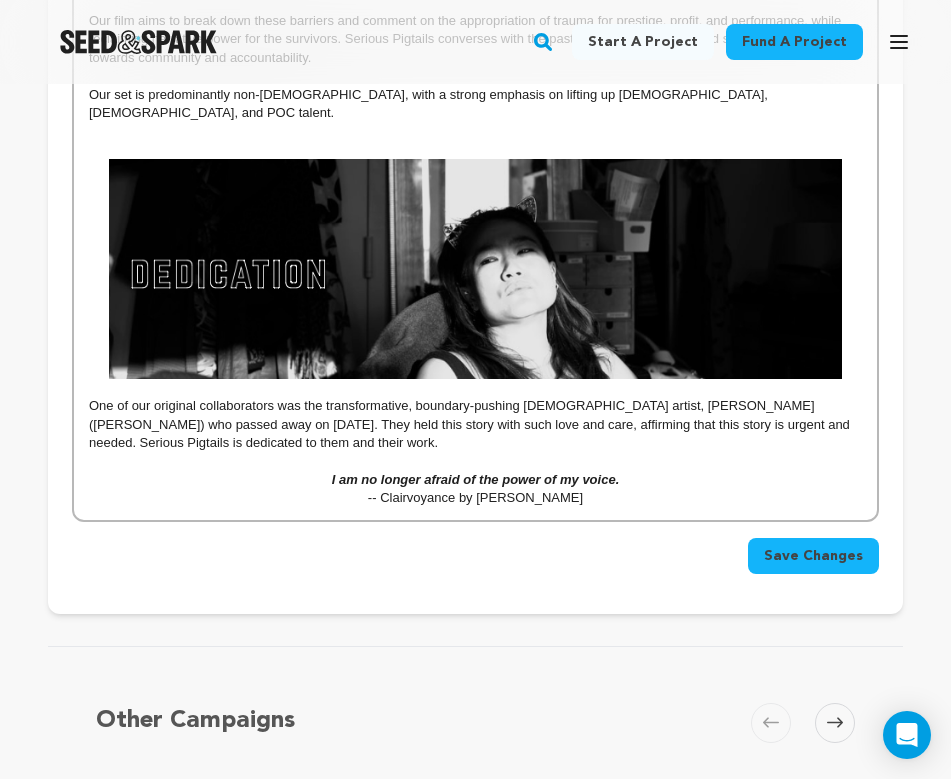 click on "Save Changes" at bounding box center [813, 556] 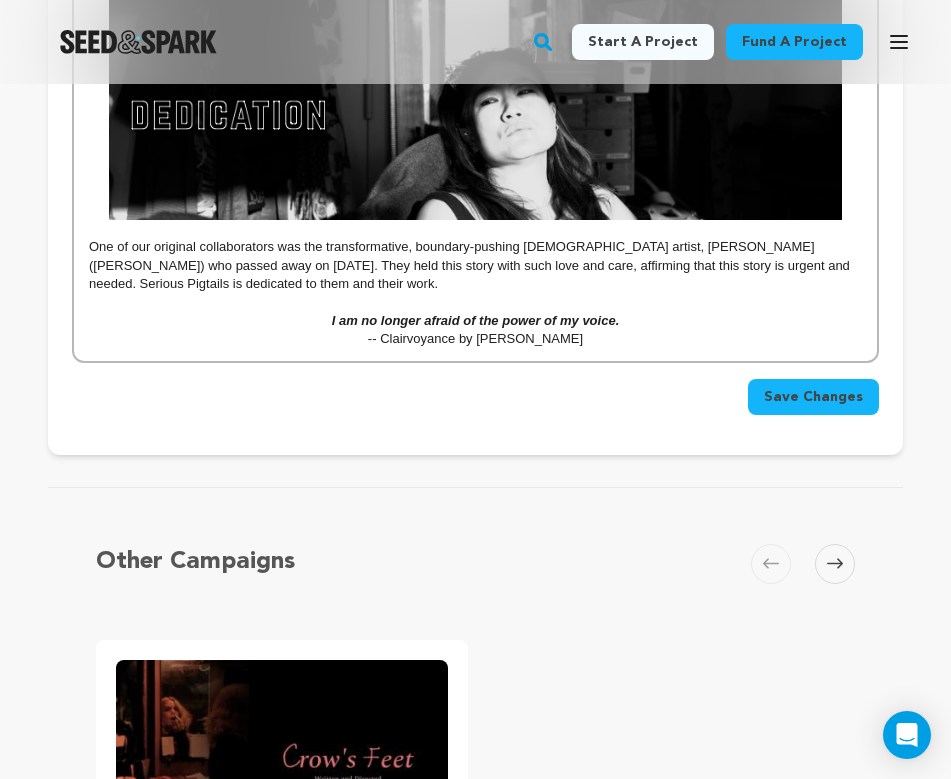 scroll, scrollTop: 2654, scrollLeft: 0, axis: vertical 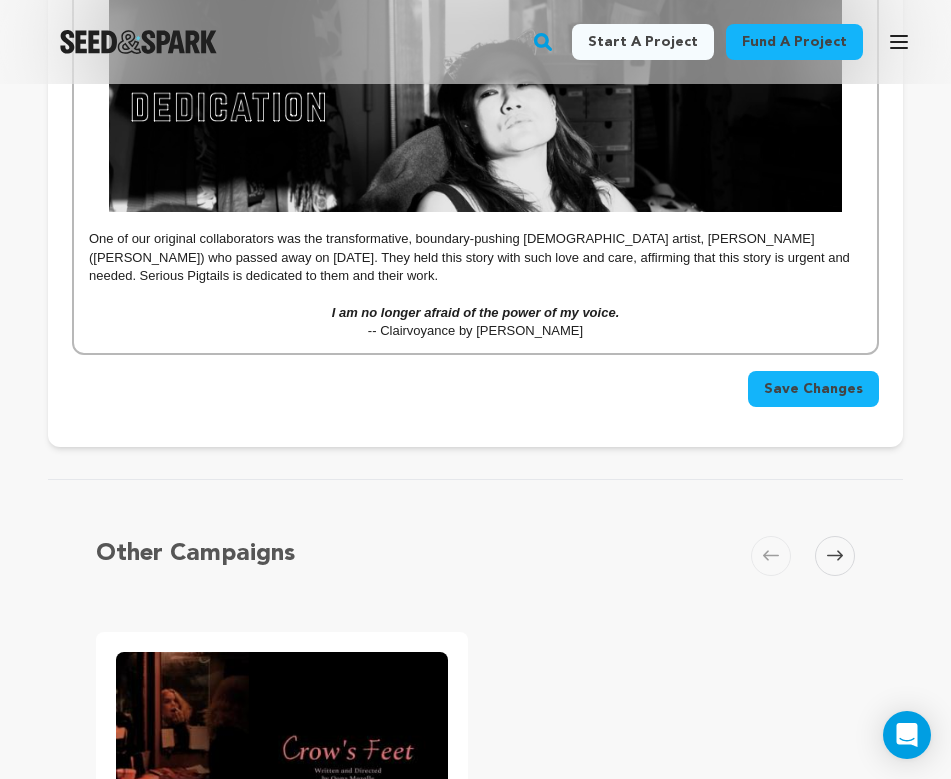 click on "Save Changes" at bounding box center [813, 389] 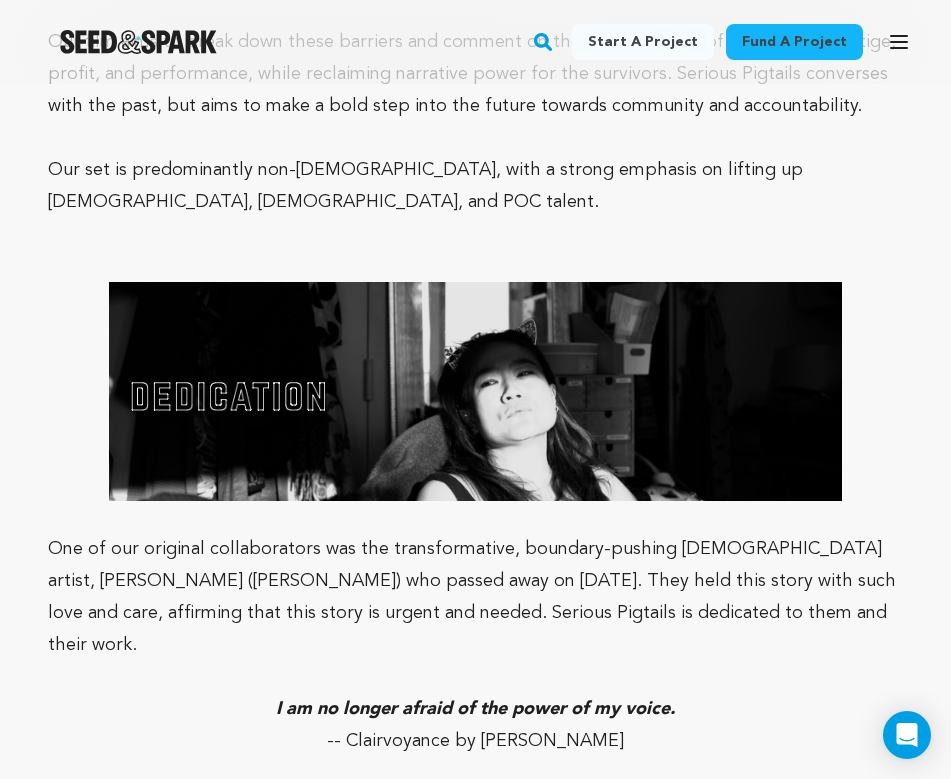 scroll, scrollTop: 4480, scrollLeft: 0, axis: vertical 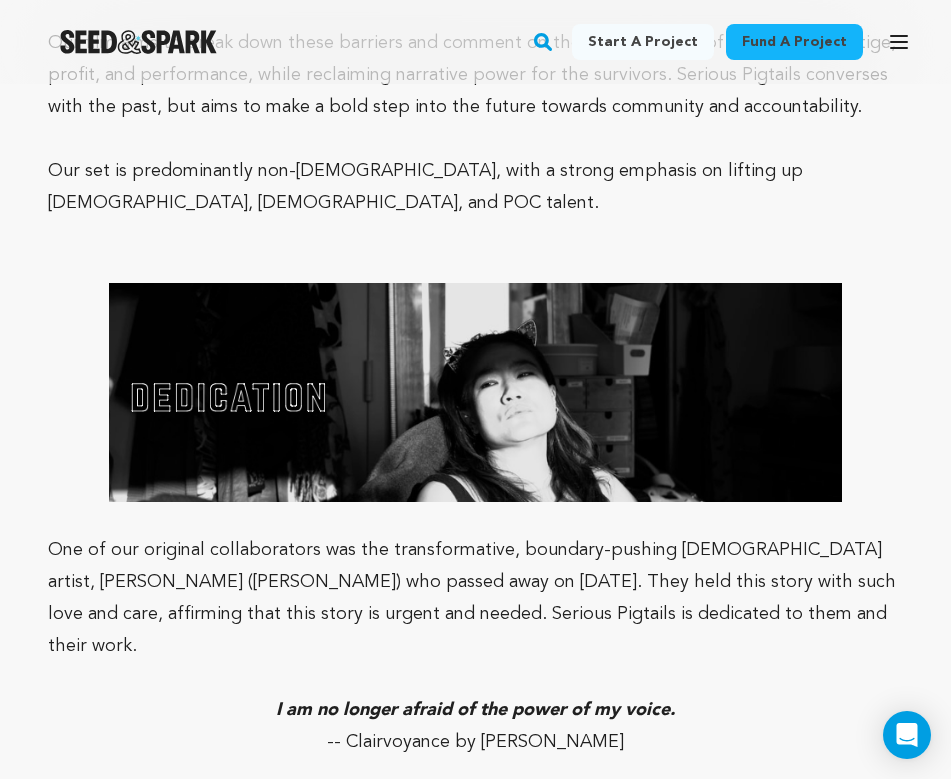 click at bounding box center (475, 678) 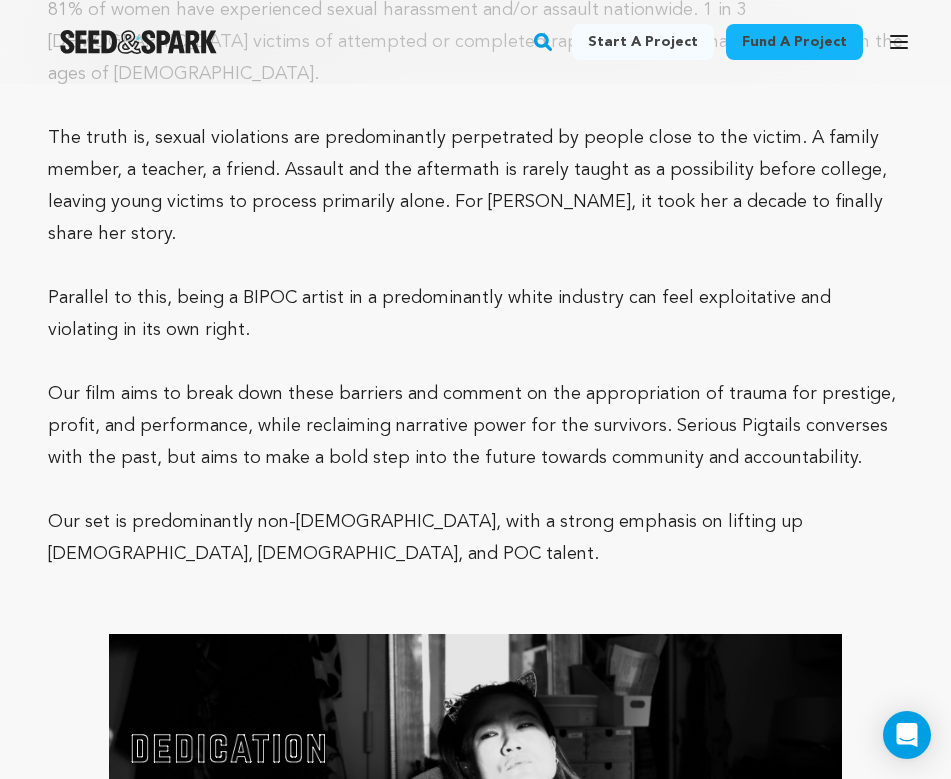scroll, scrollTop: 4130, scrollLeft: 0, axis: vertical 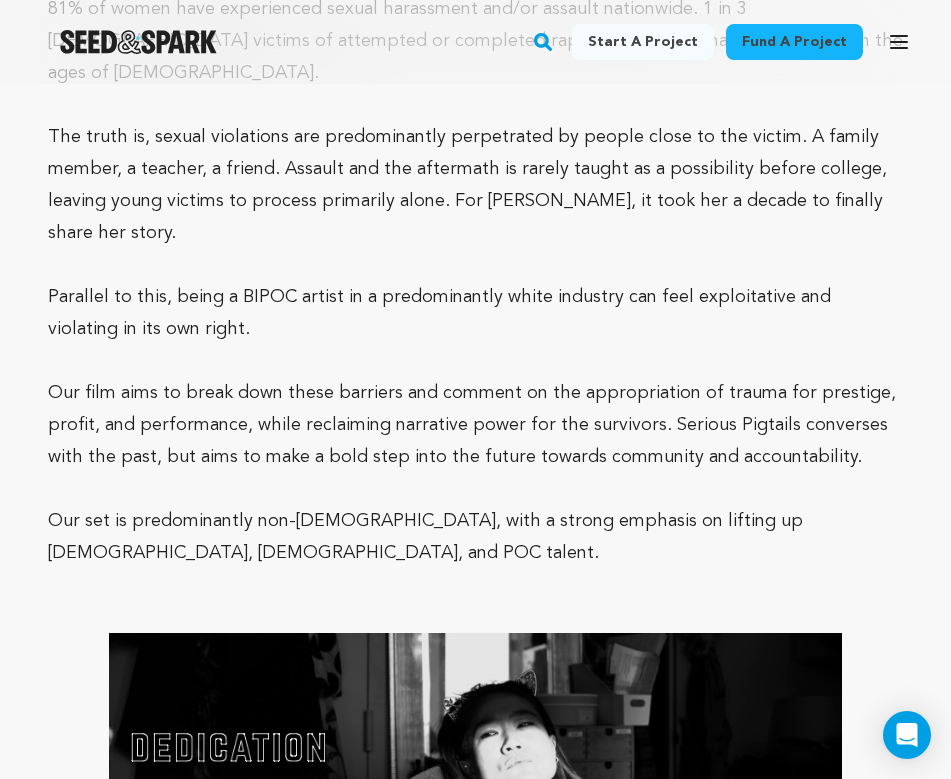 click at bounding box center [475, 742] 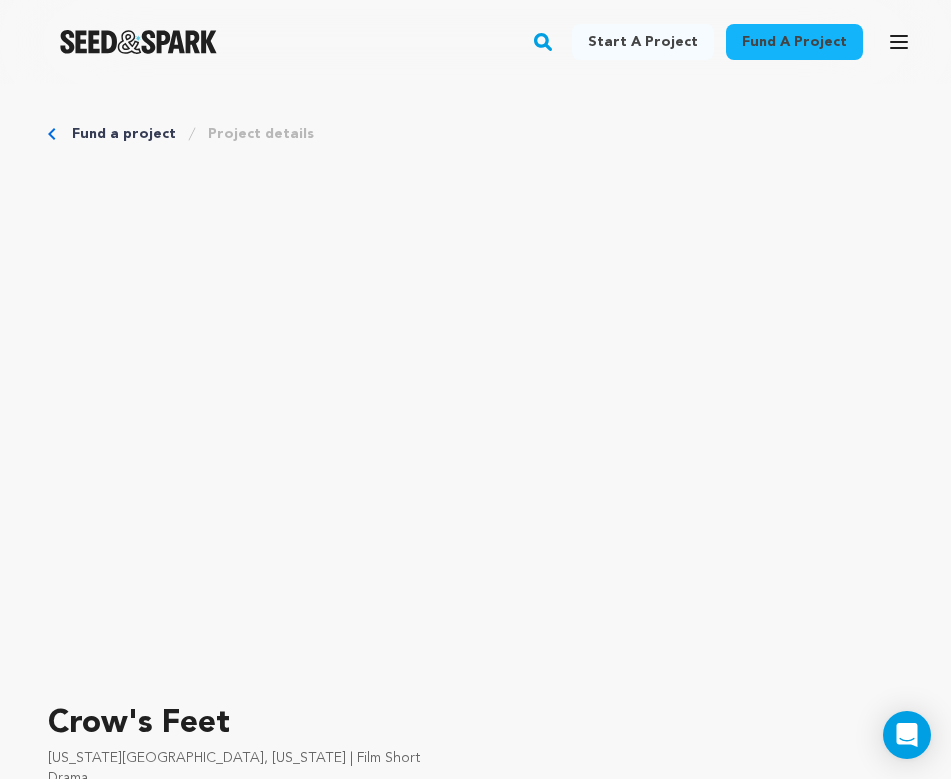 scroll, scrollTop: 0, scrollLeft: 0, axis: both 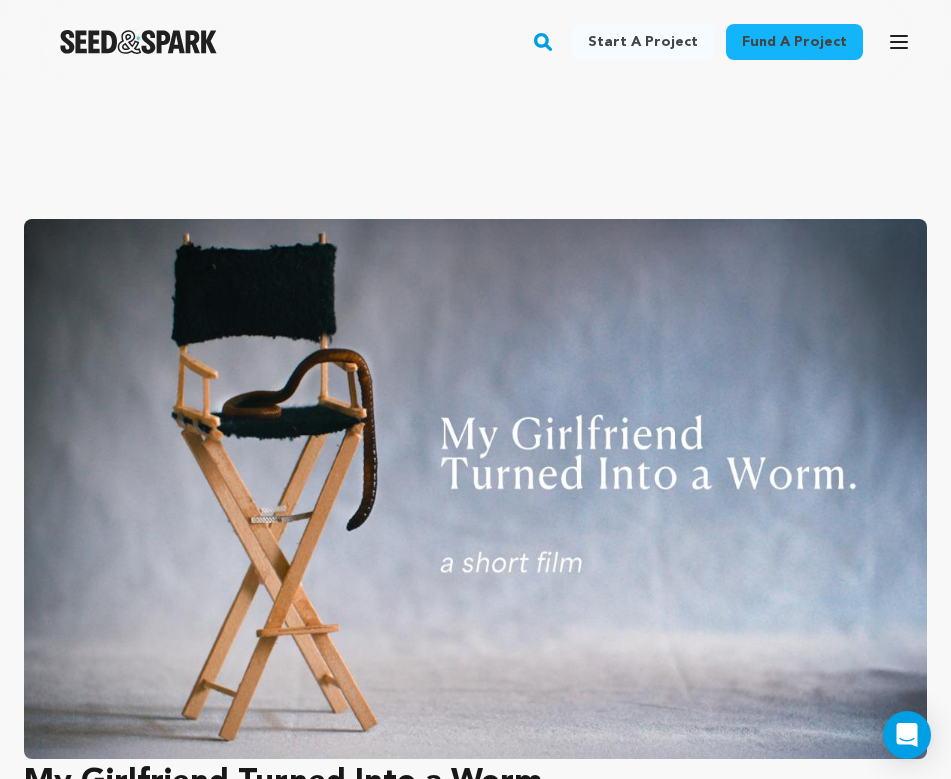 click at bounding box center (475, 489) 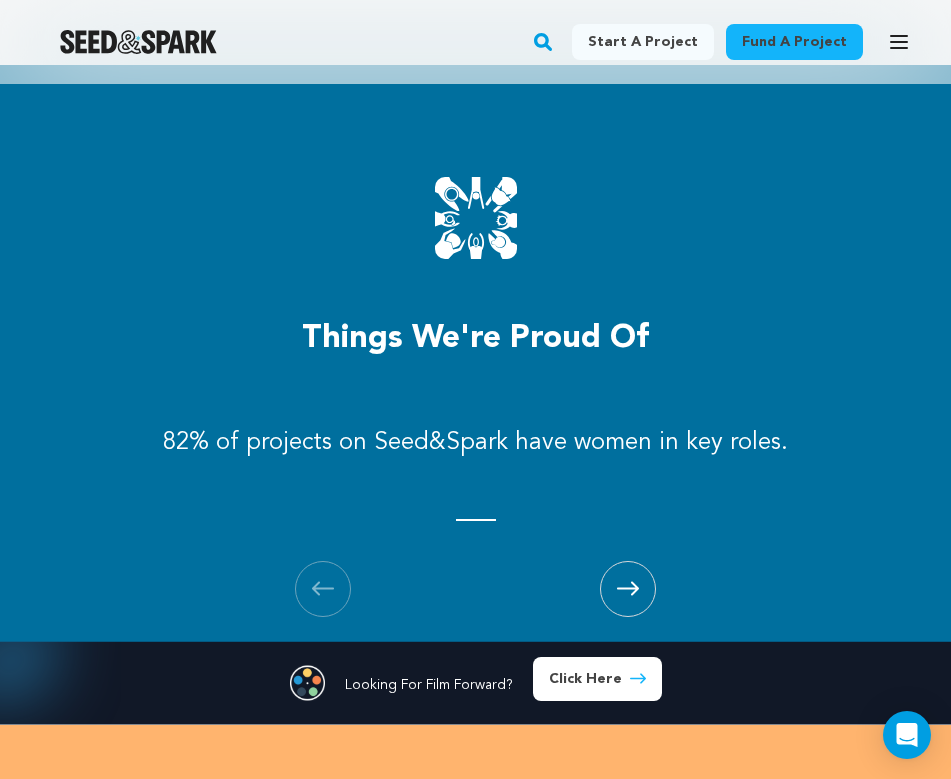 scroll, scrollTop: 2771, scrollLeft: 0, axis: vertical 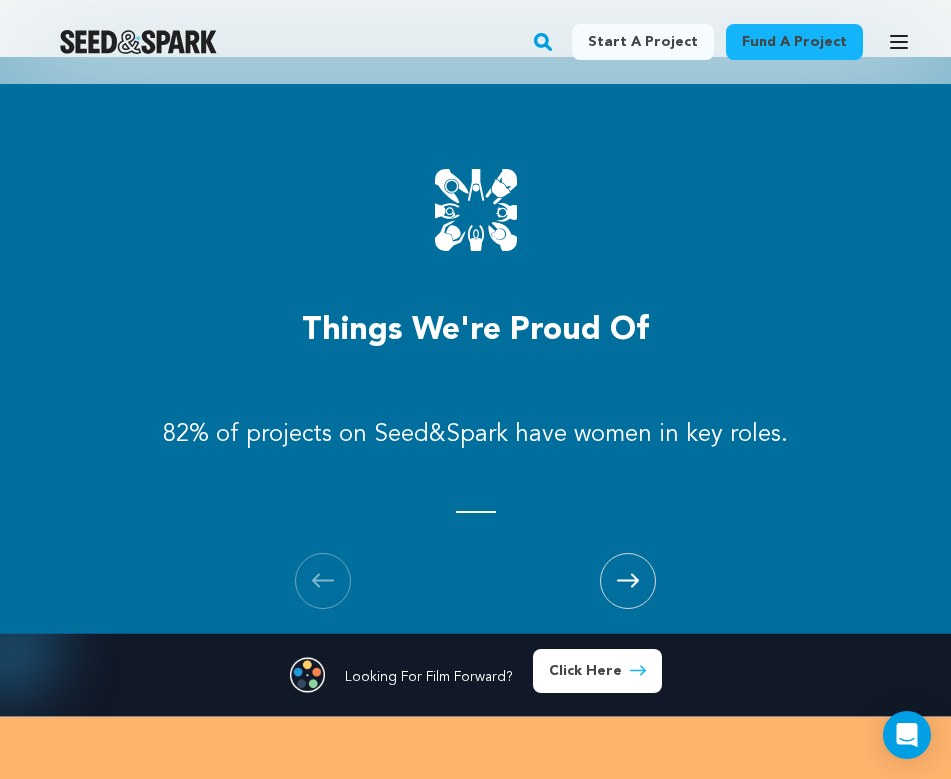 click 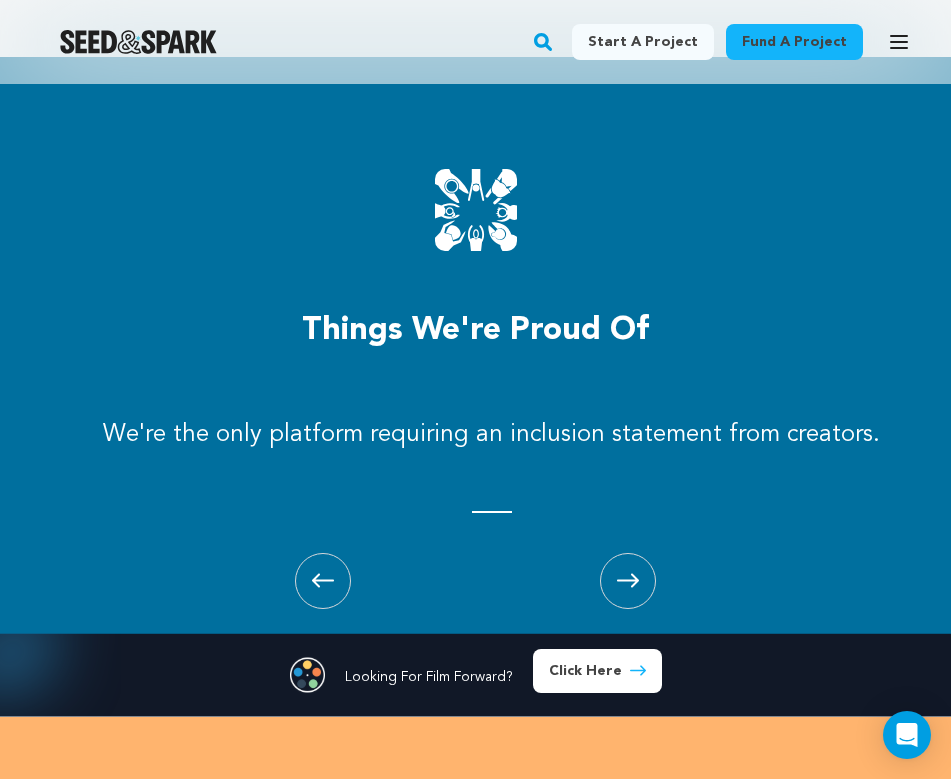 scroll, scrollTop: 0, scrollLeft: 915, axis: horizontal 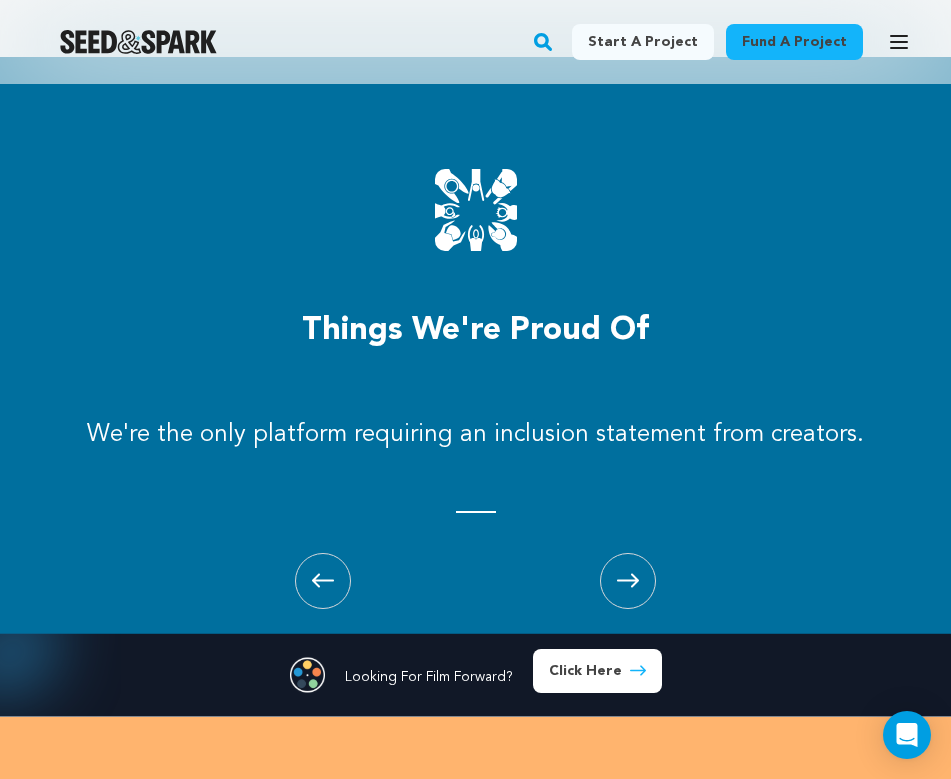 click 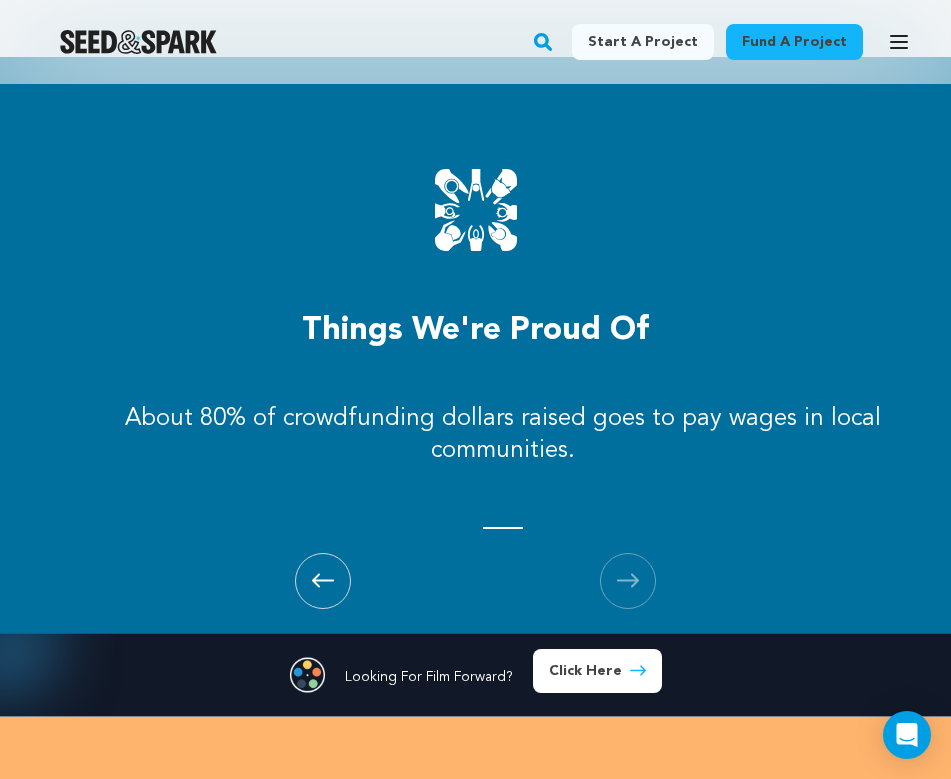 scroll, scrollTop: 0, scrollLeft: 1830, axis: horizontal 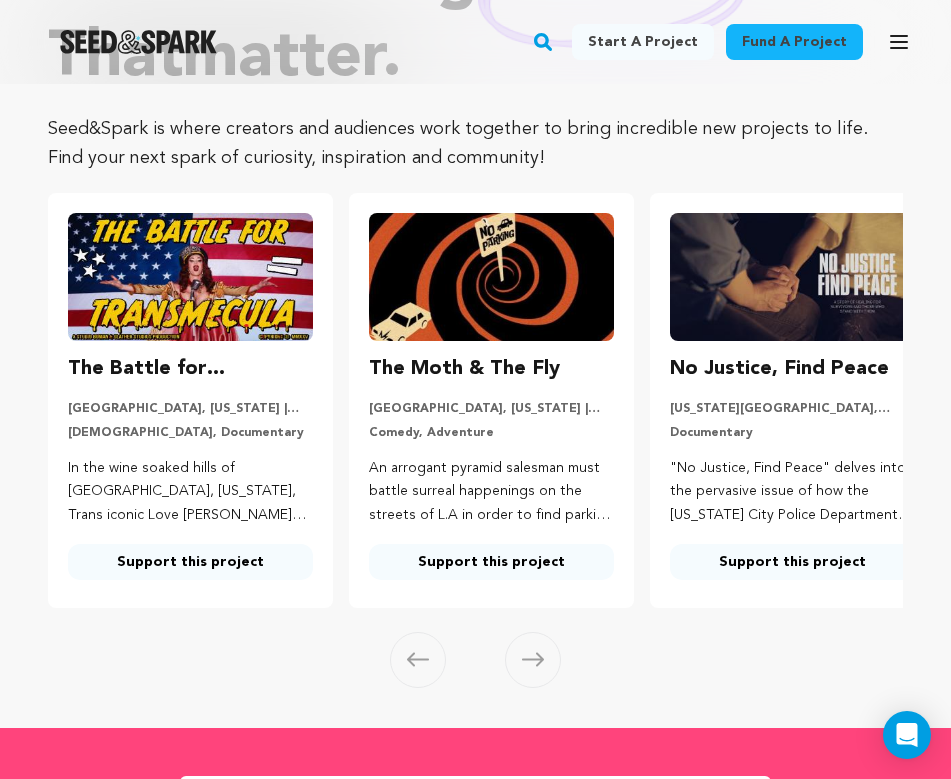 click at bounding box center (190, 277) 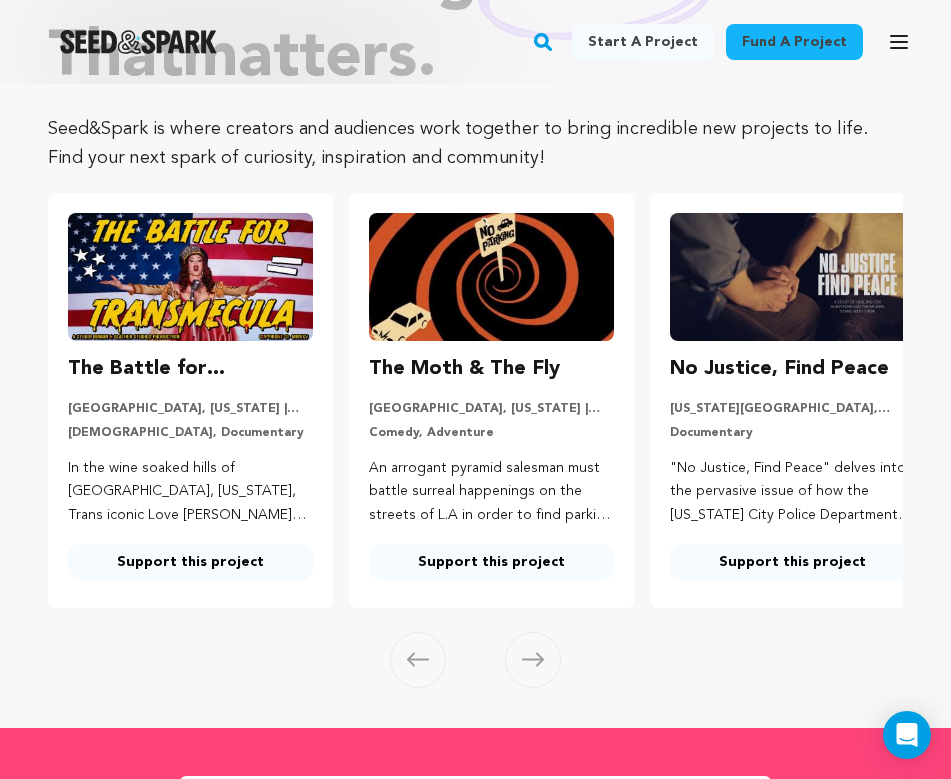 click on "LGBTQ, Documentary" at bounding box center [190, 433] 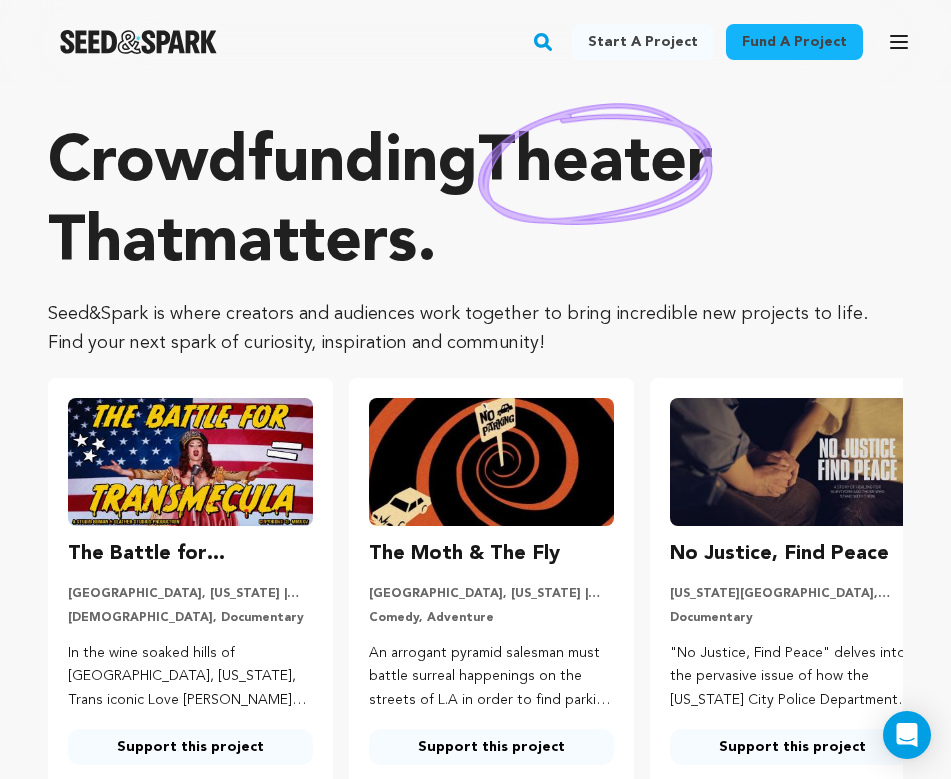 scroll, scrollTop: 0, scrollLeft: 0, axis: both 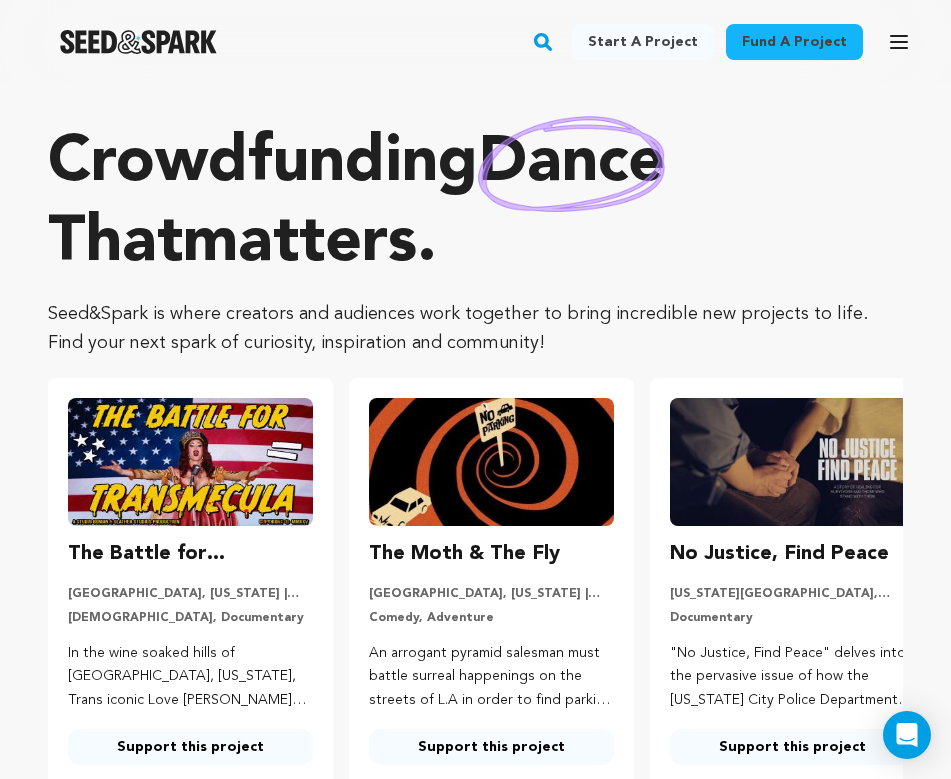 click 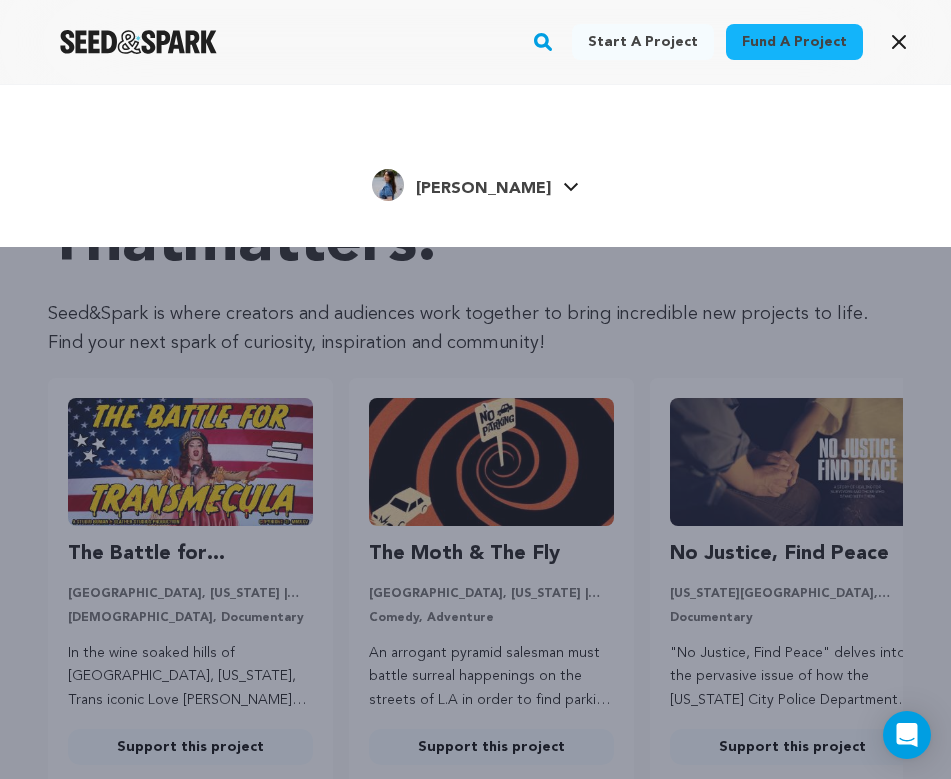 click on "Start a project
Fund a project
Jolie S." at bounding box center [475, 473] 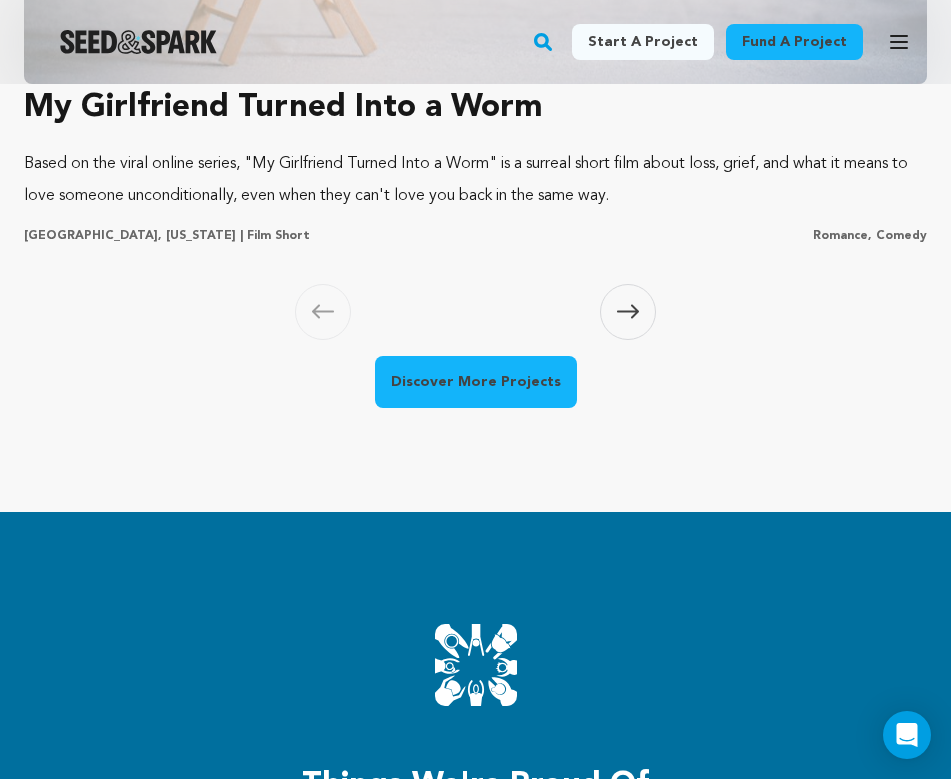 scroll, scrollTop: 2497, scrollLeft: 0, axis: vertical 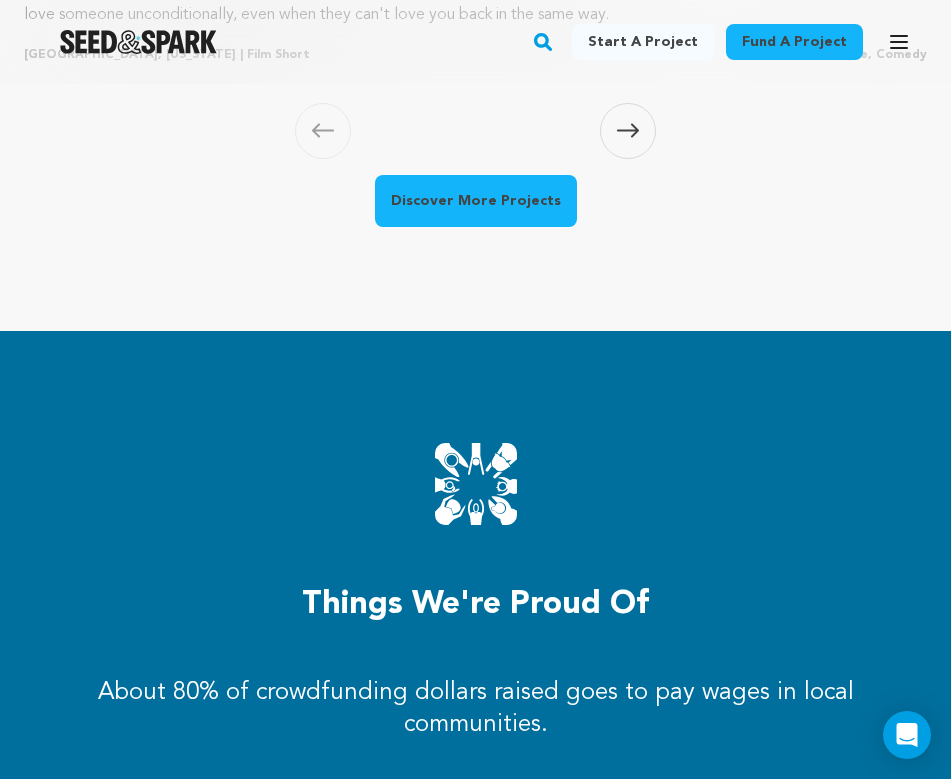 click 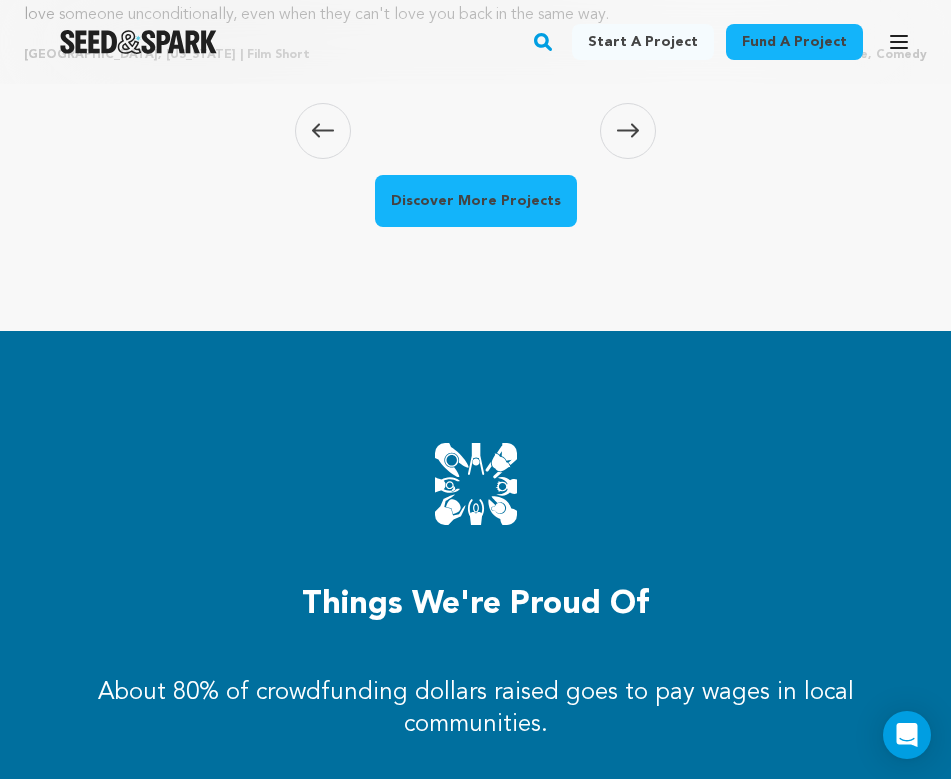 scroll, scrollTop: 0, scrollLeft: 915, axis: horizontal 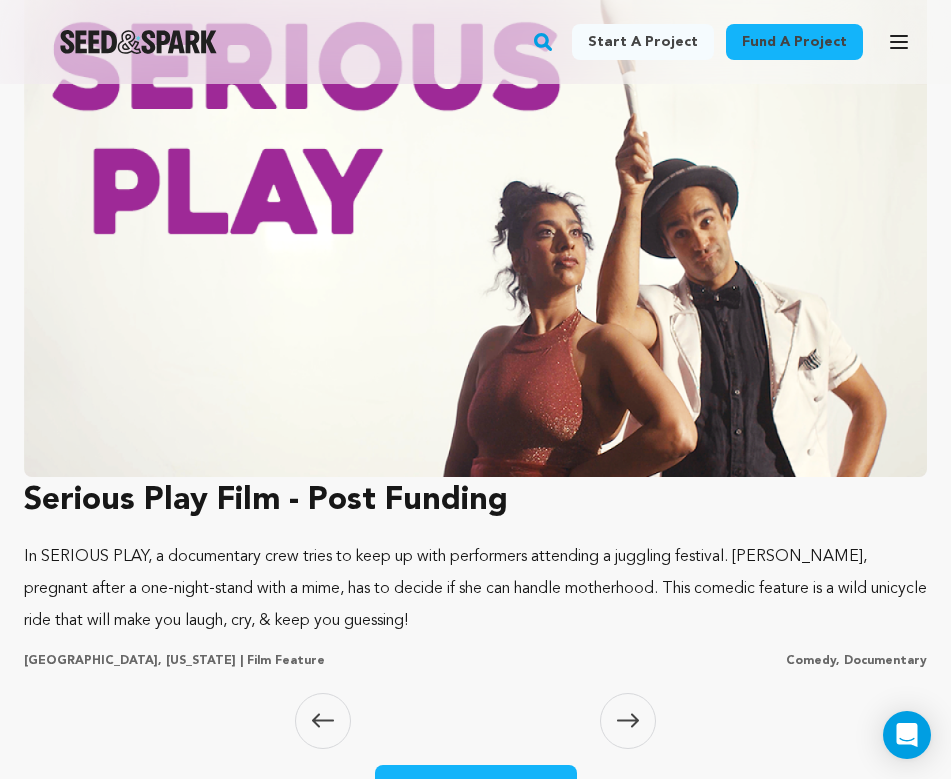 click on "Serious Play Film - Post Funding" at bounding box center [475, 501] 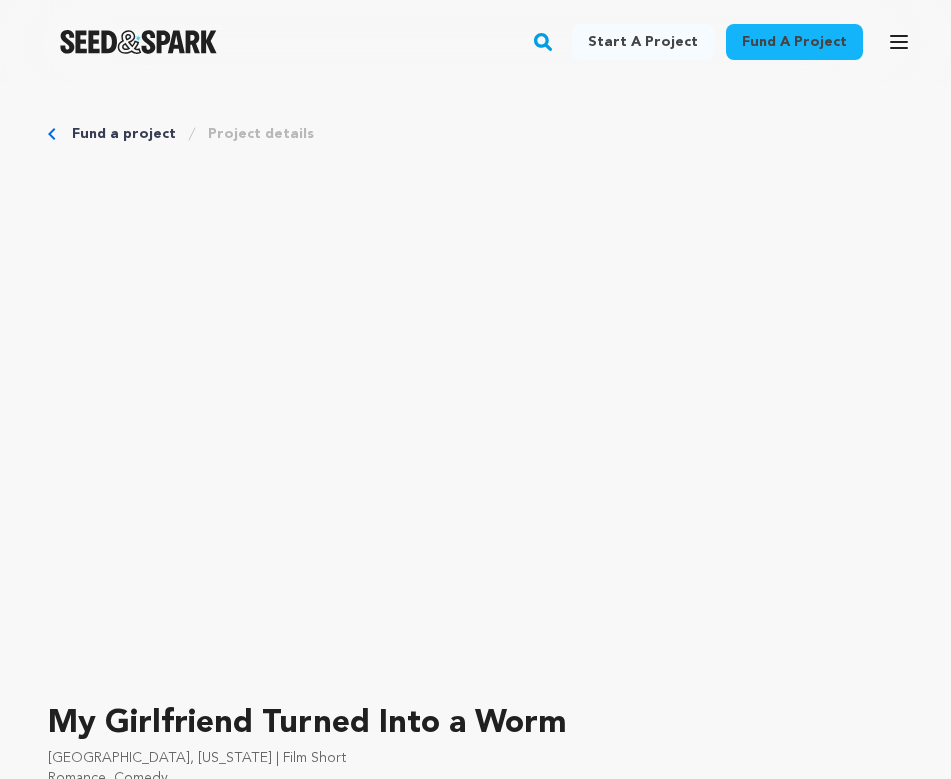 scroll, scrollTop: 0, scrollLeft: 0, axis: both 